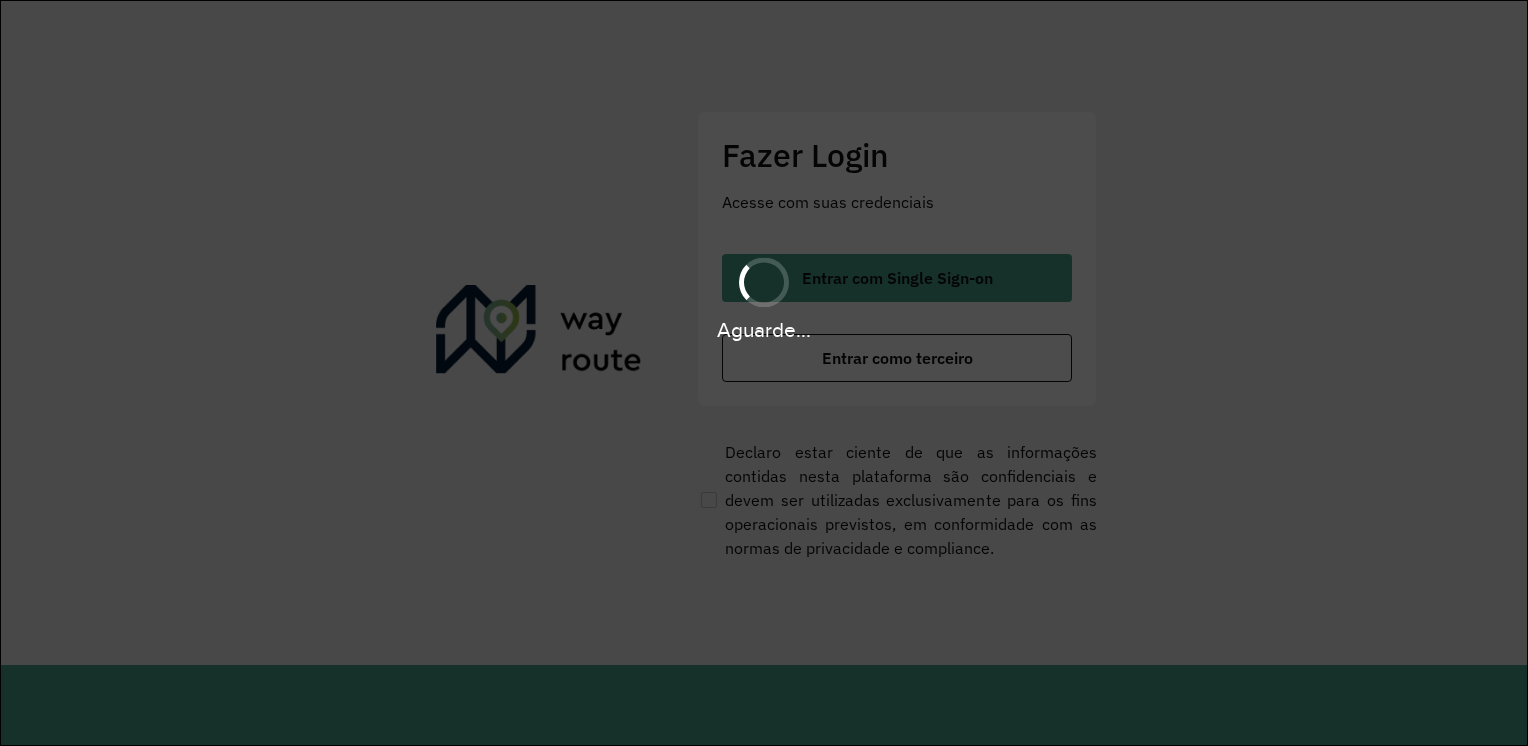 scroll, scrollTop: 0, scrollLeft: 0, axis: both 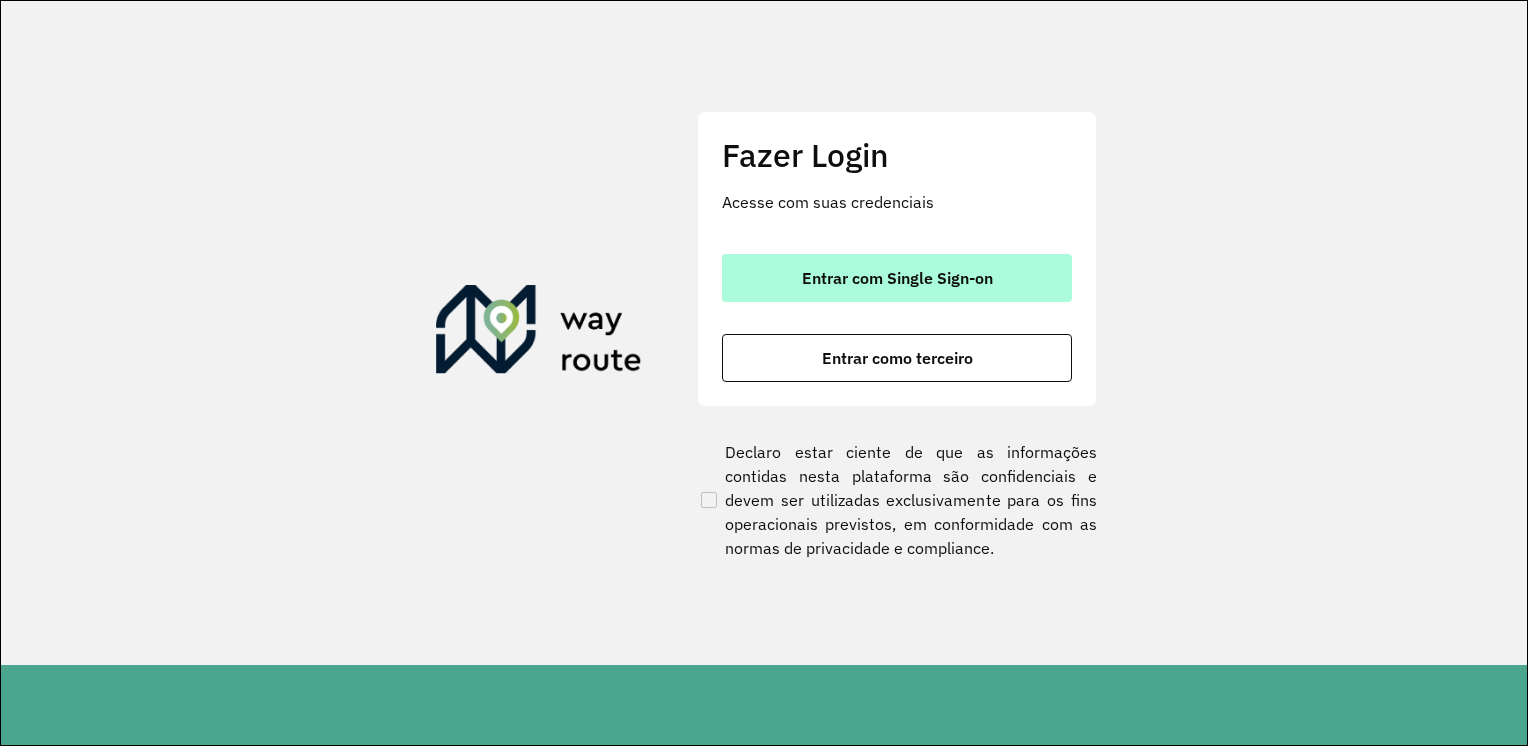 click on "Entrar com Single Sign-on" at bounding box center [897, 278] 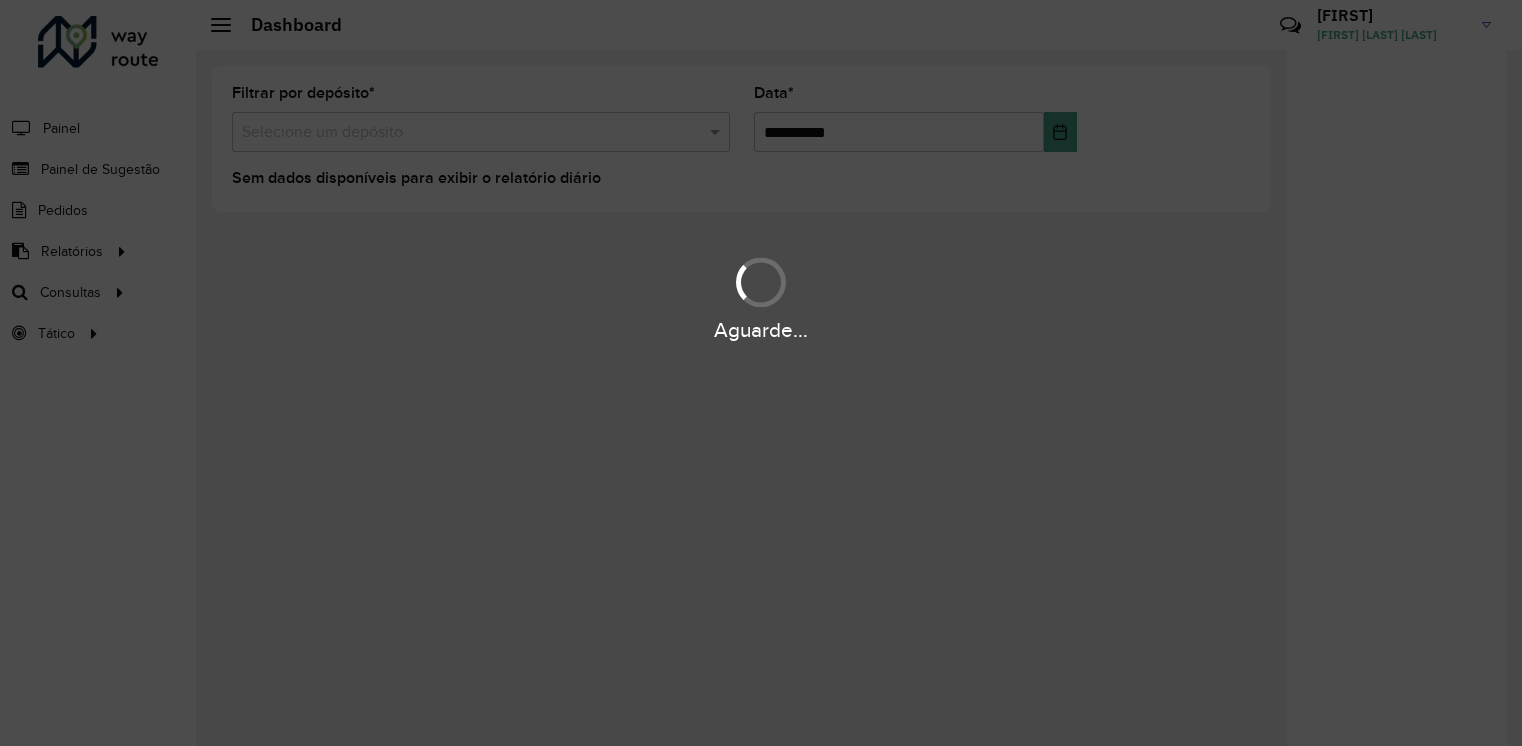 scroll, scrollTop: 0, scrollLeft: 0, axis: both 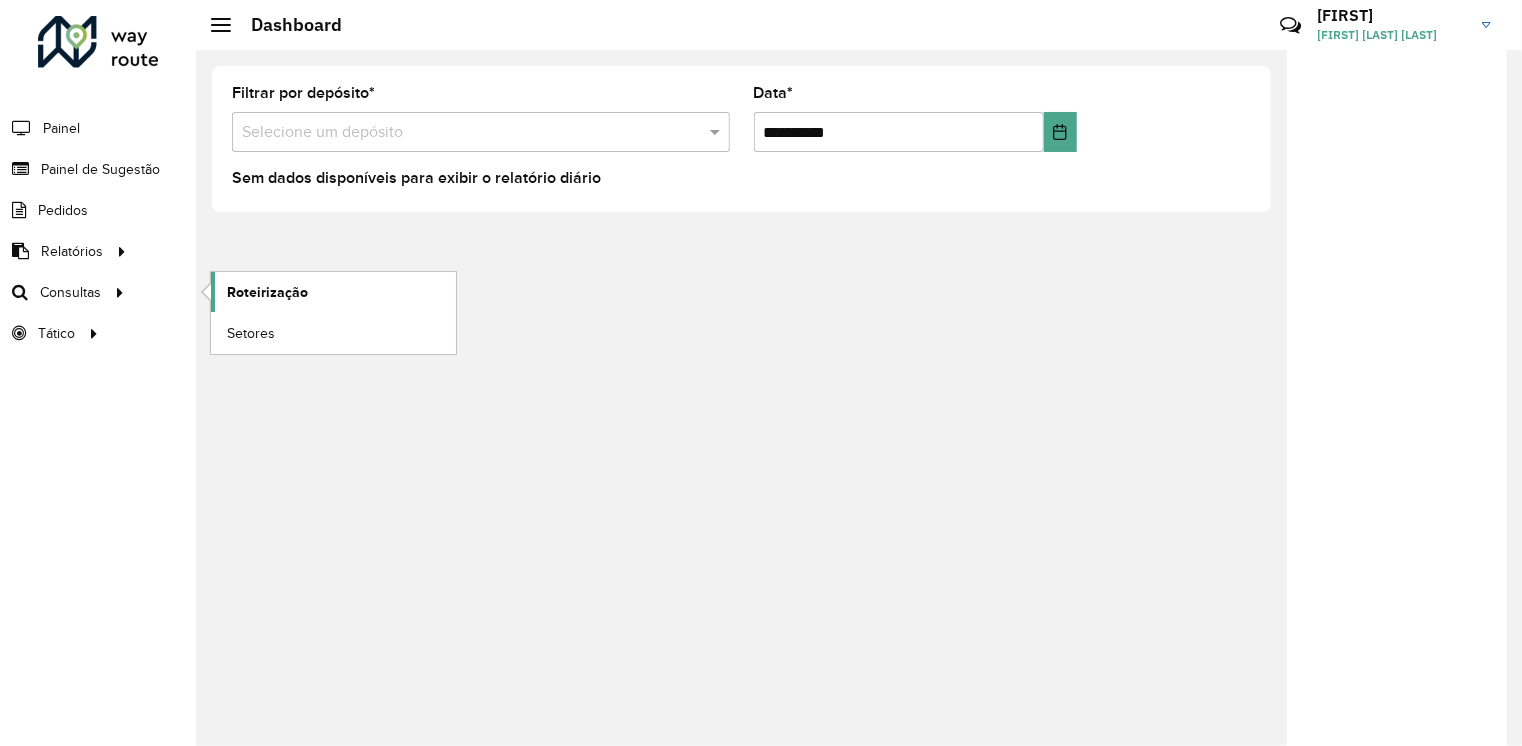 click on "Roteirização" at bounding box center (267, 292) 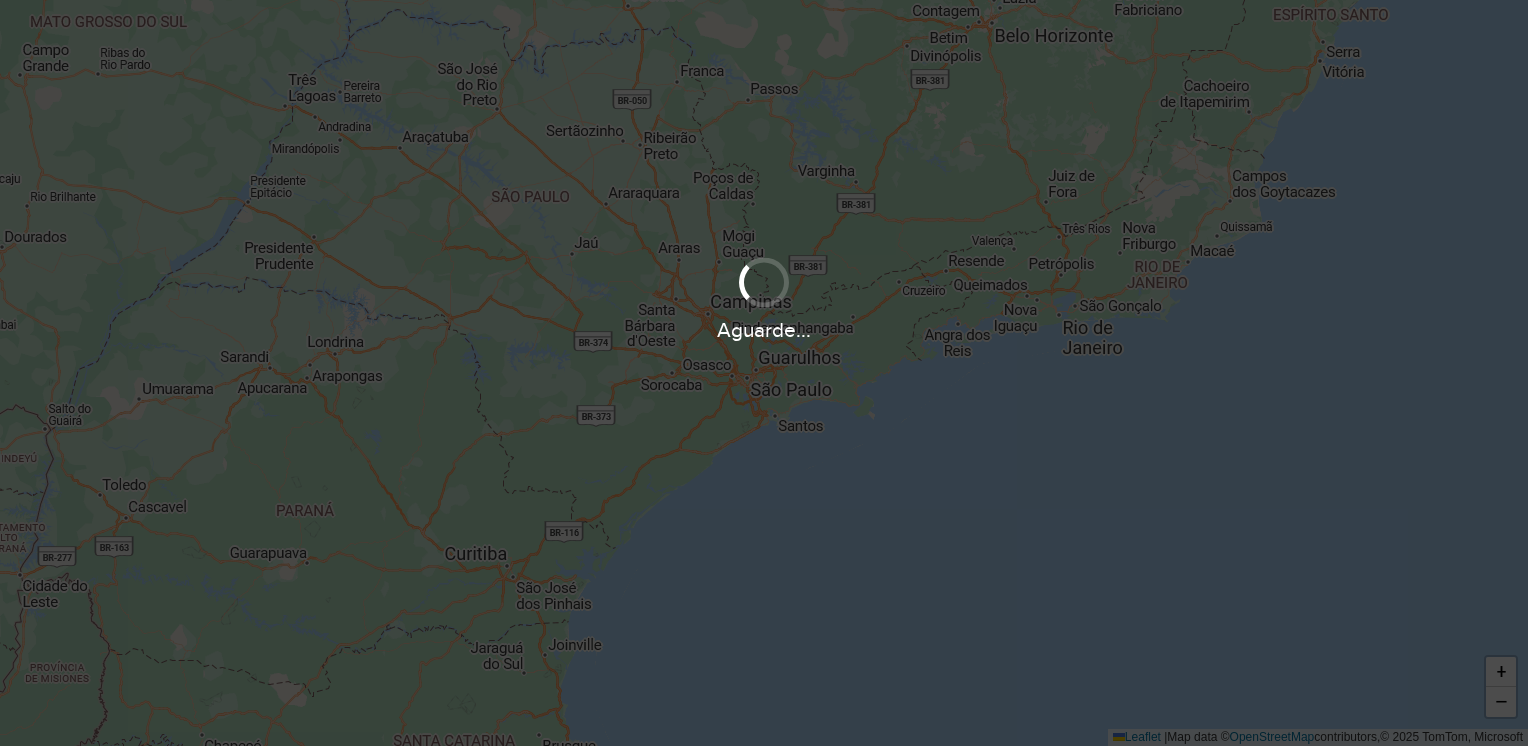 scroll, scrollTop: 0, scrollLeft: 0, axis: both 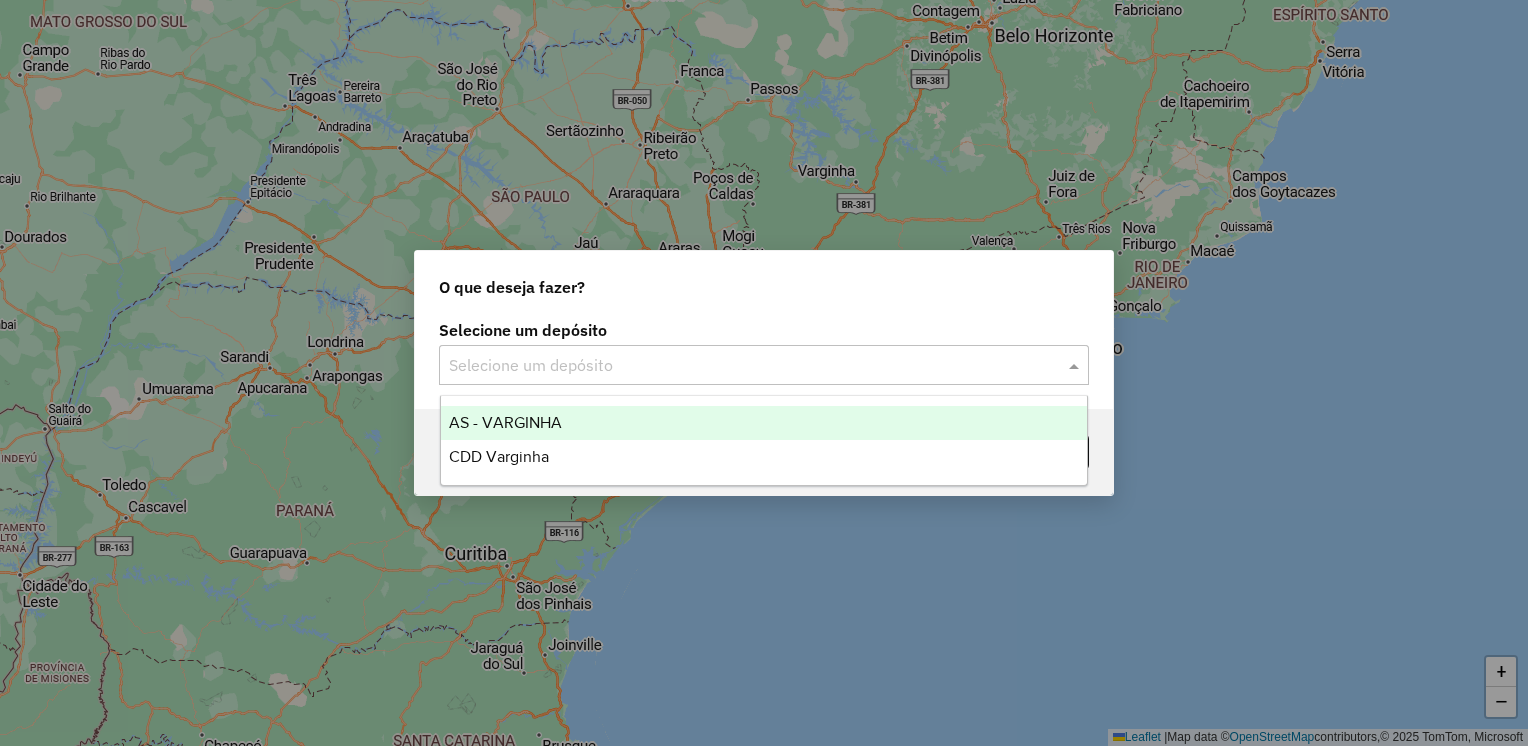 click at bounding box center (744, 366) 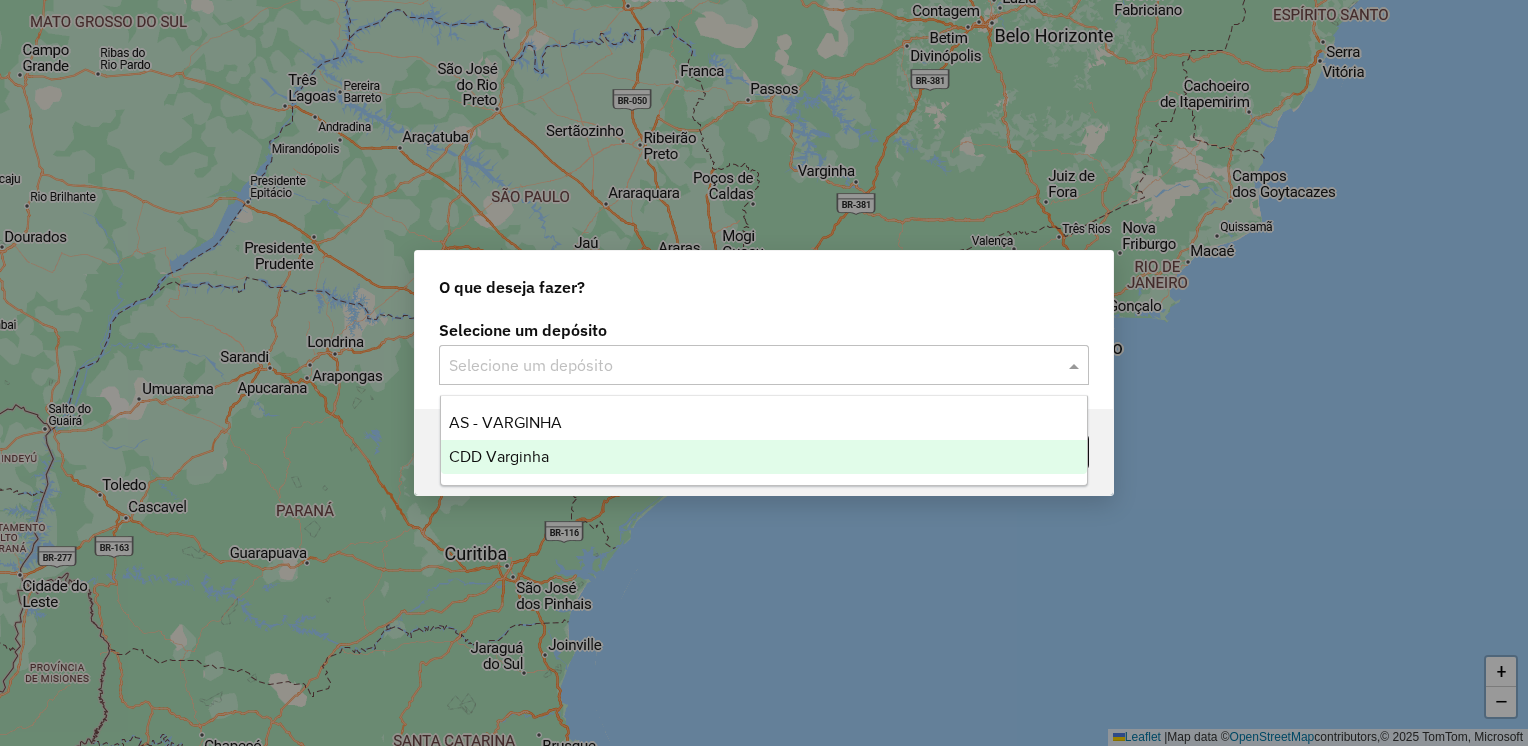 click on "CDD Varginha" at bounding box center (764, 457) 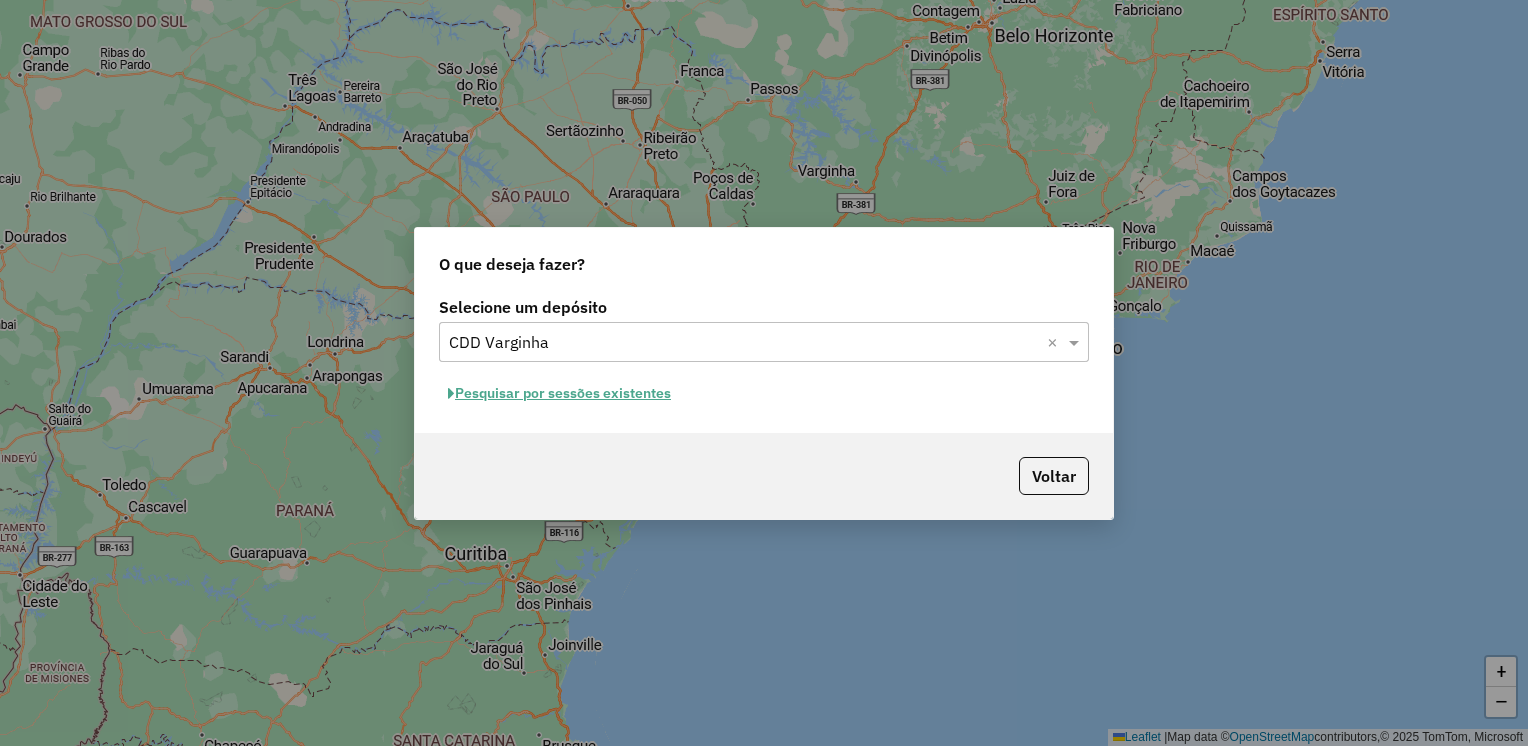 click on "Pesquisar por sessões existentes" at bounding box center [559, 393] 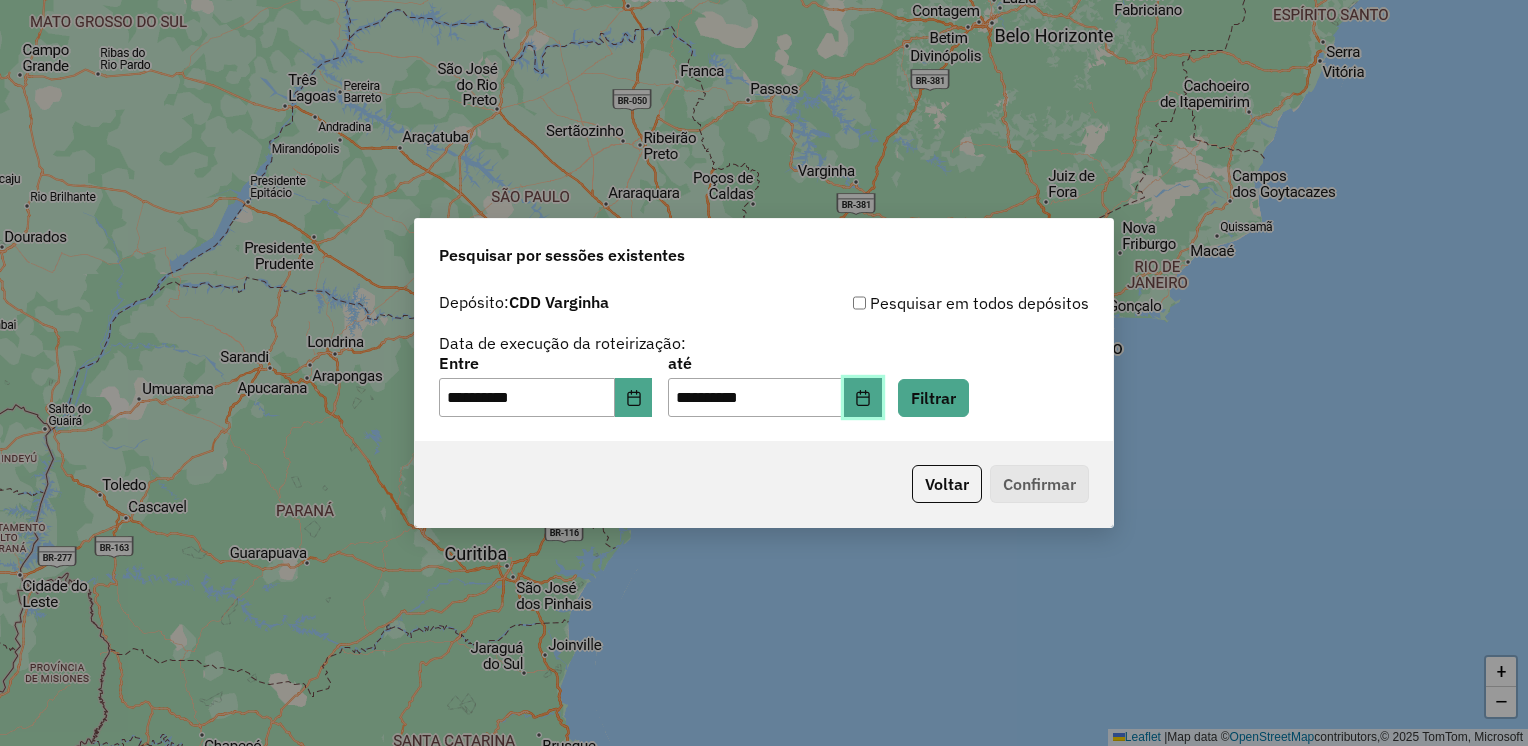 click at bounding box center [863, 398] 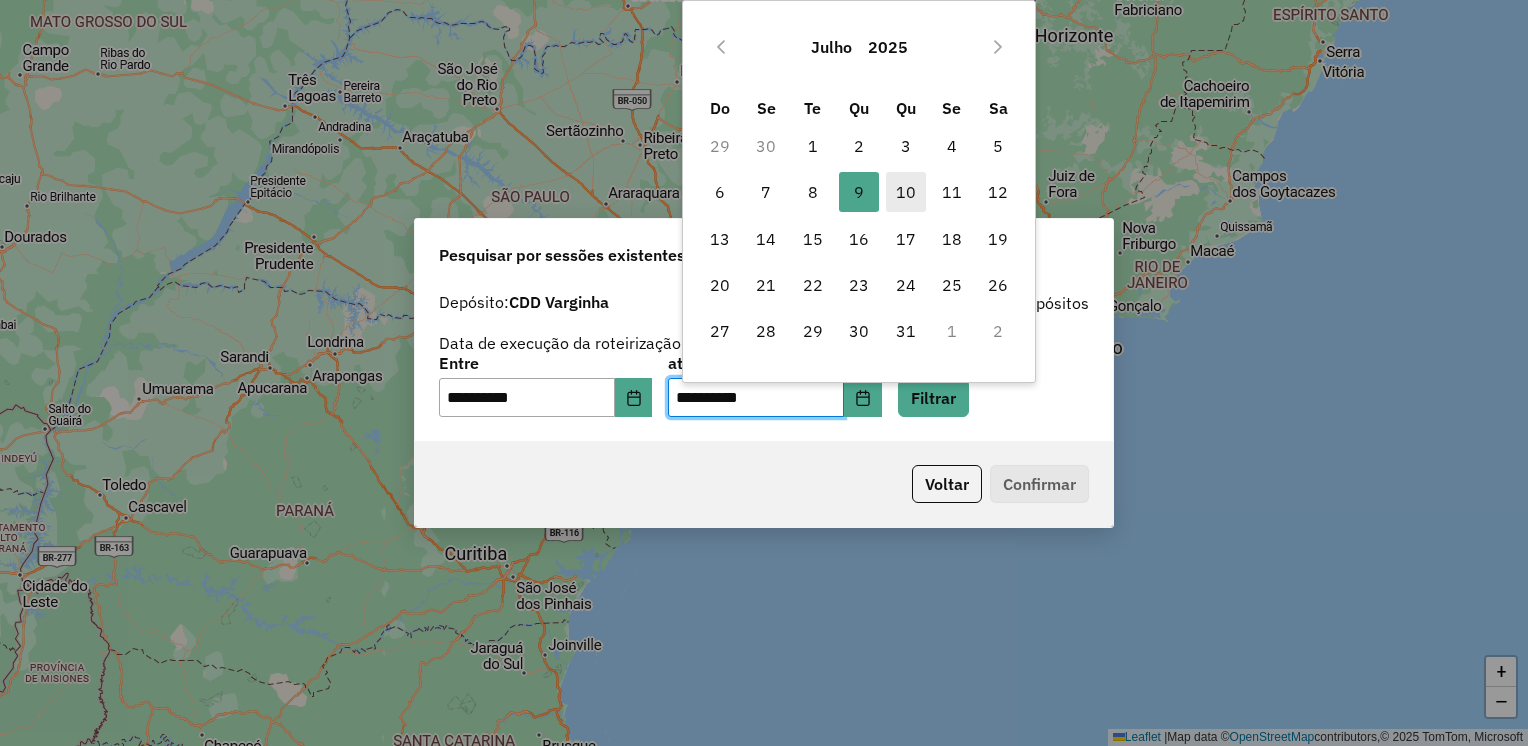 click on "10" at bounding box center (906, 192) 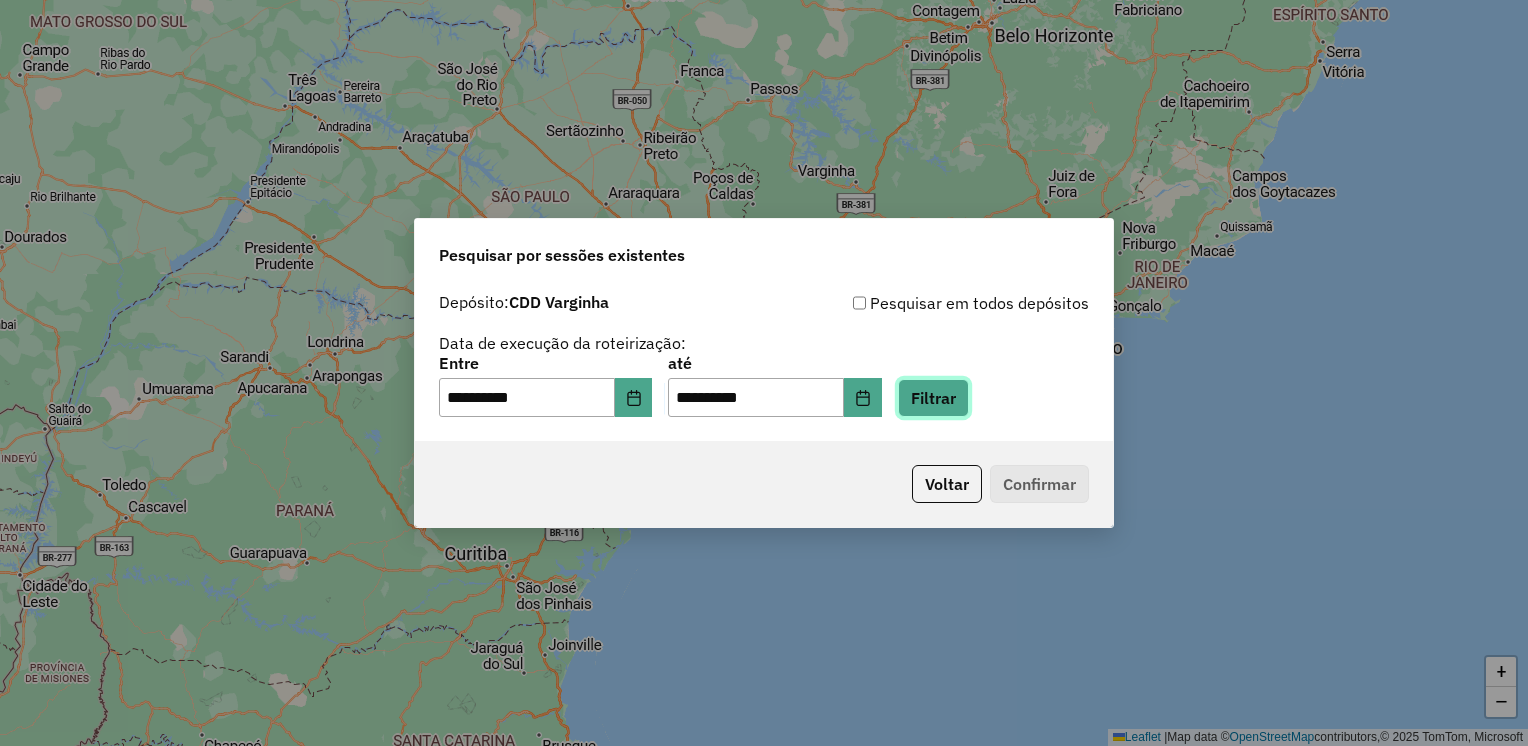click on "Filtrar" at bounding box center [933, 398] 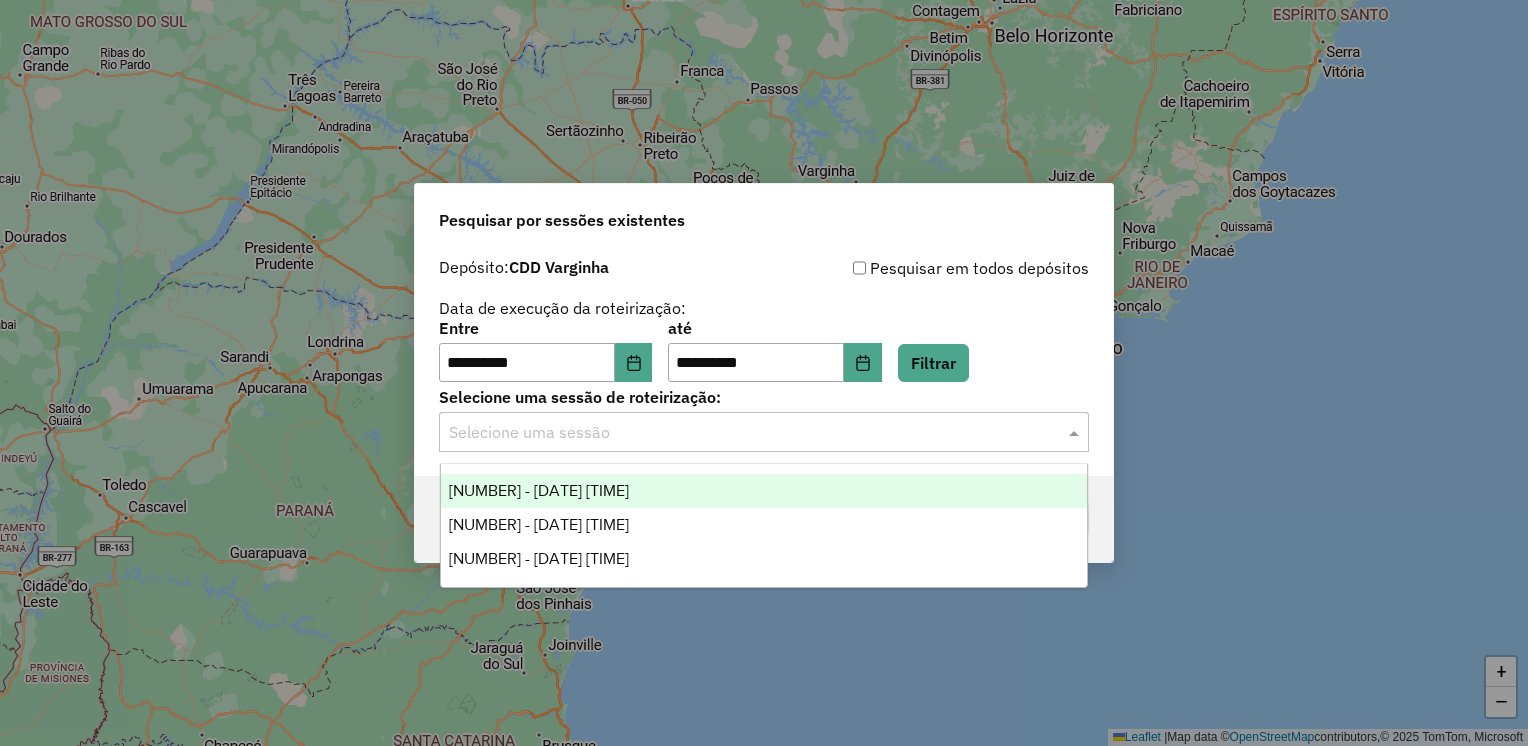 click at bounding box center (744, 433) 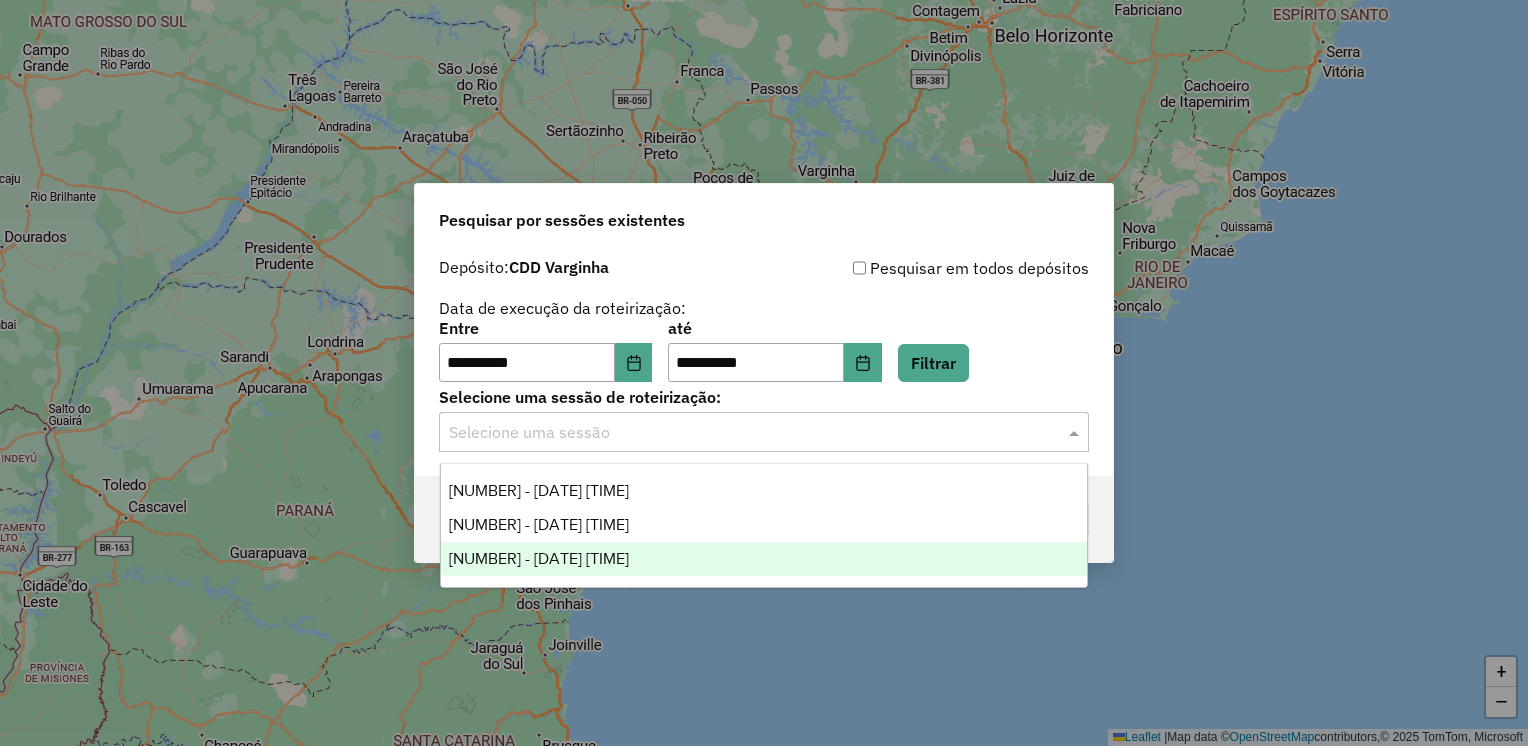 click on "[NUMBER] - [DATE] [TIME]" at bounding box center [764, 559] 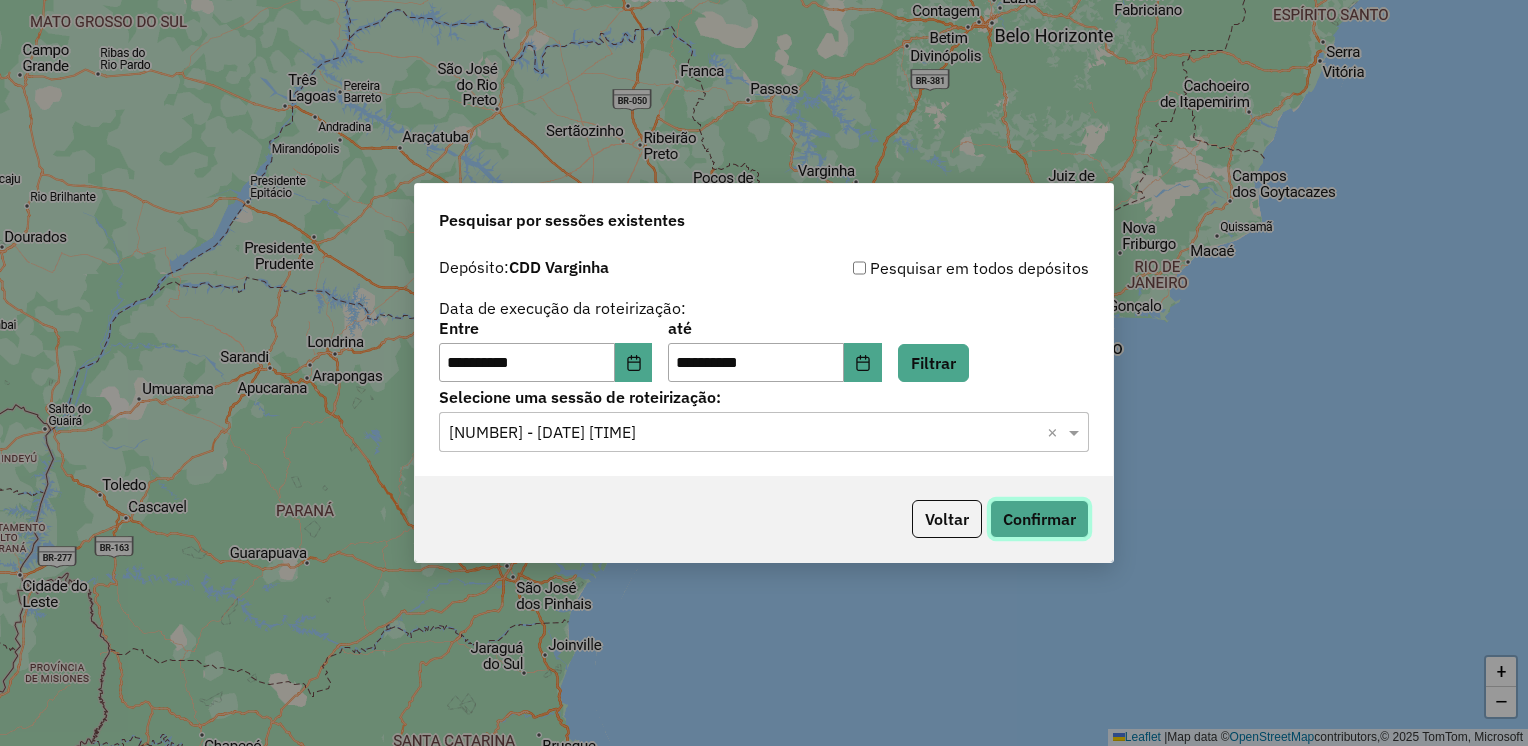 click on "Confirmar" at bounding box center (1039, 519) 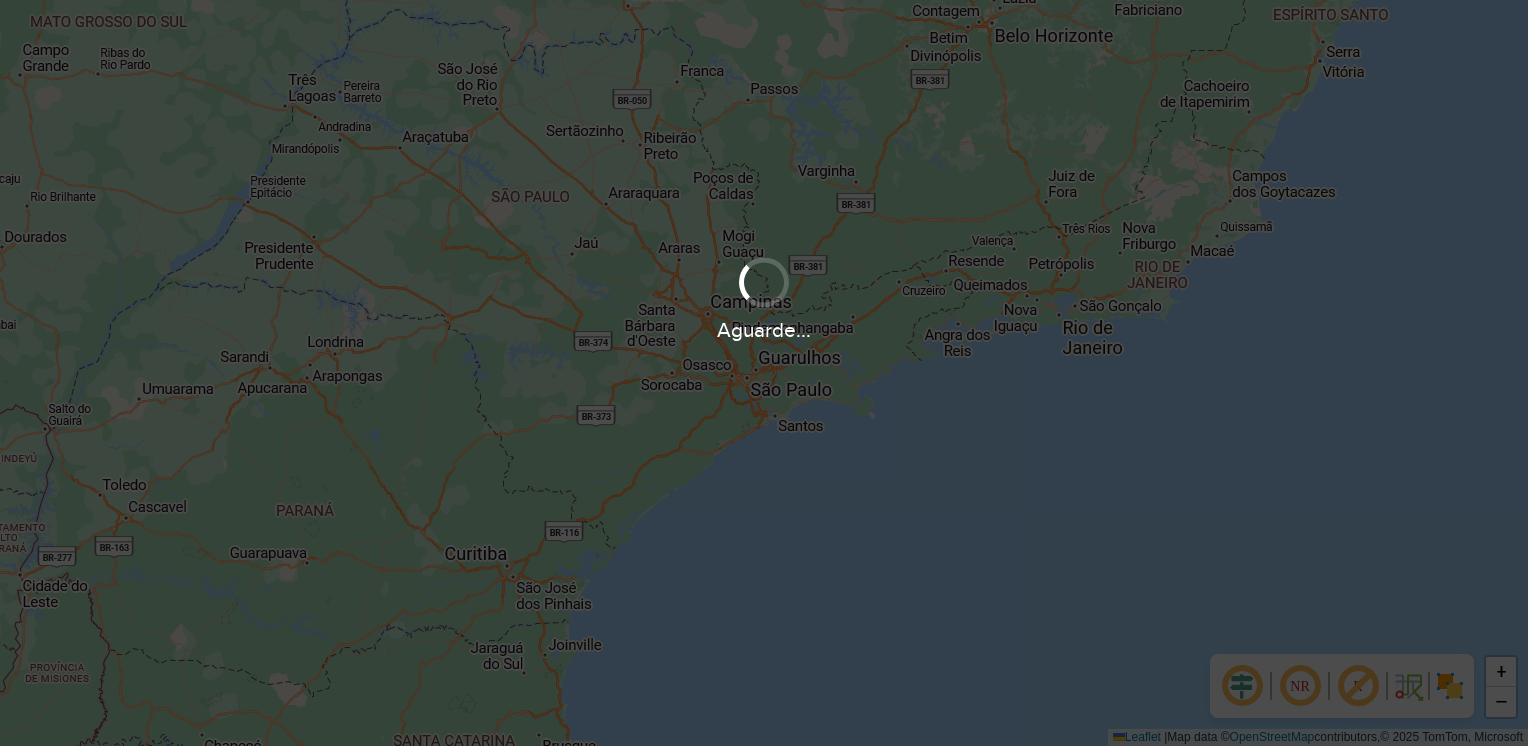 scroll, scrollTop: 0, scrollLeft: 0, axis: both 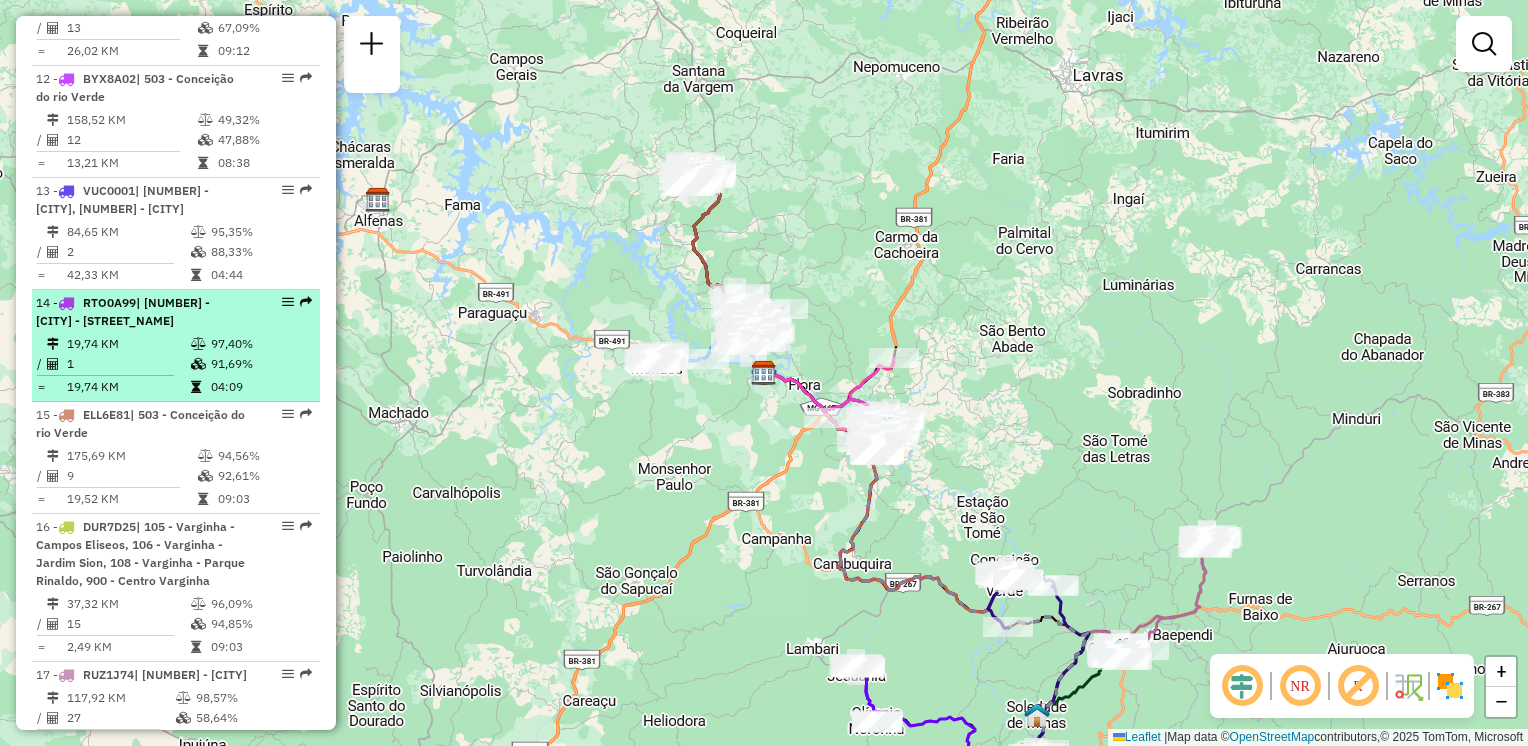 click on "97,40%" at bounding box center (260, 344) 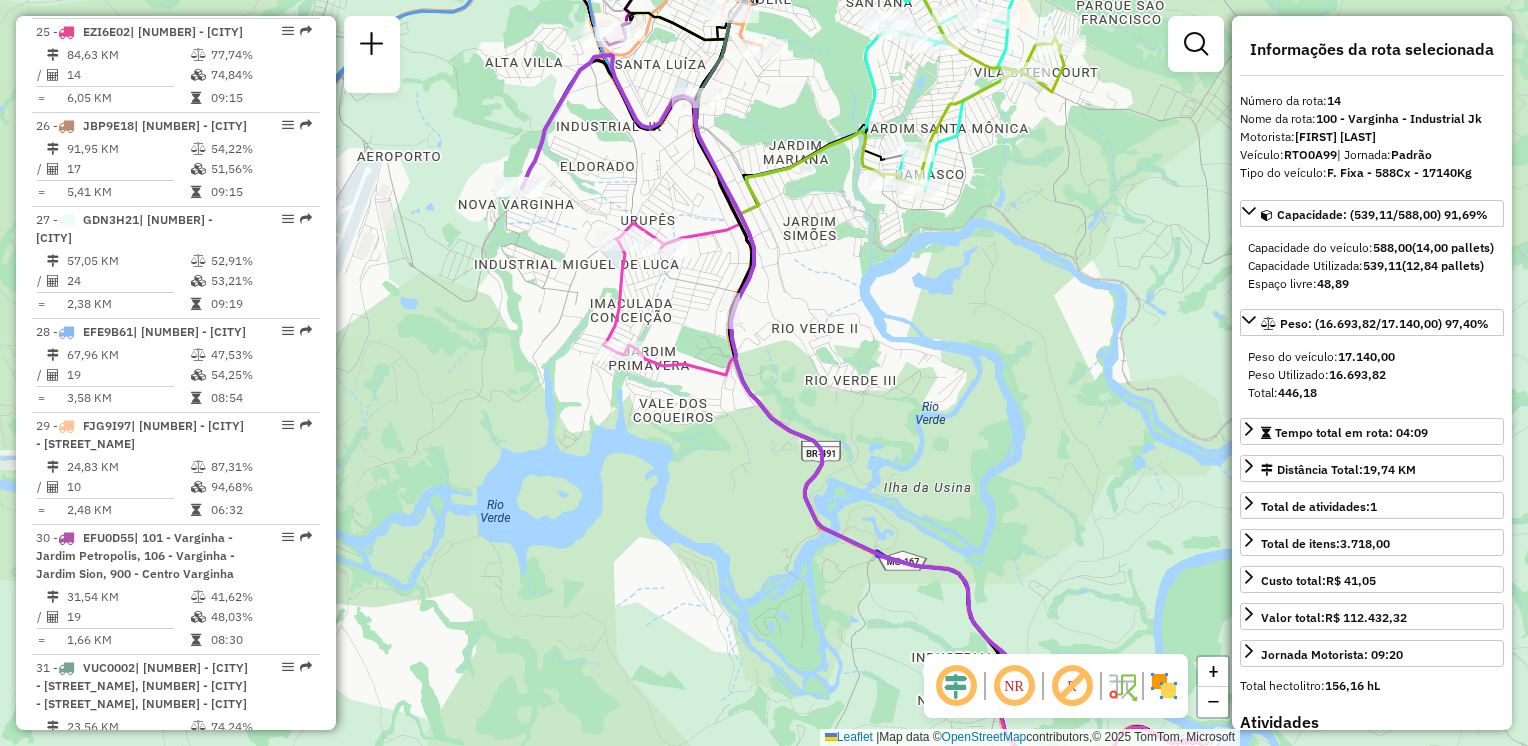 scroll, scrollTop: 3469, scrollLeft: 0, axis: vertical 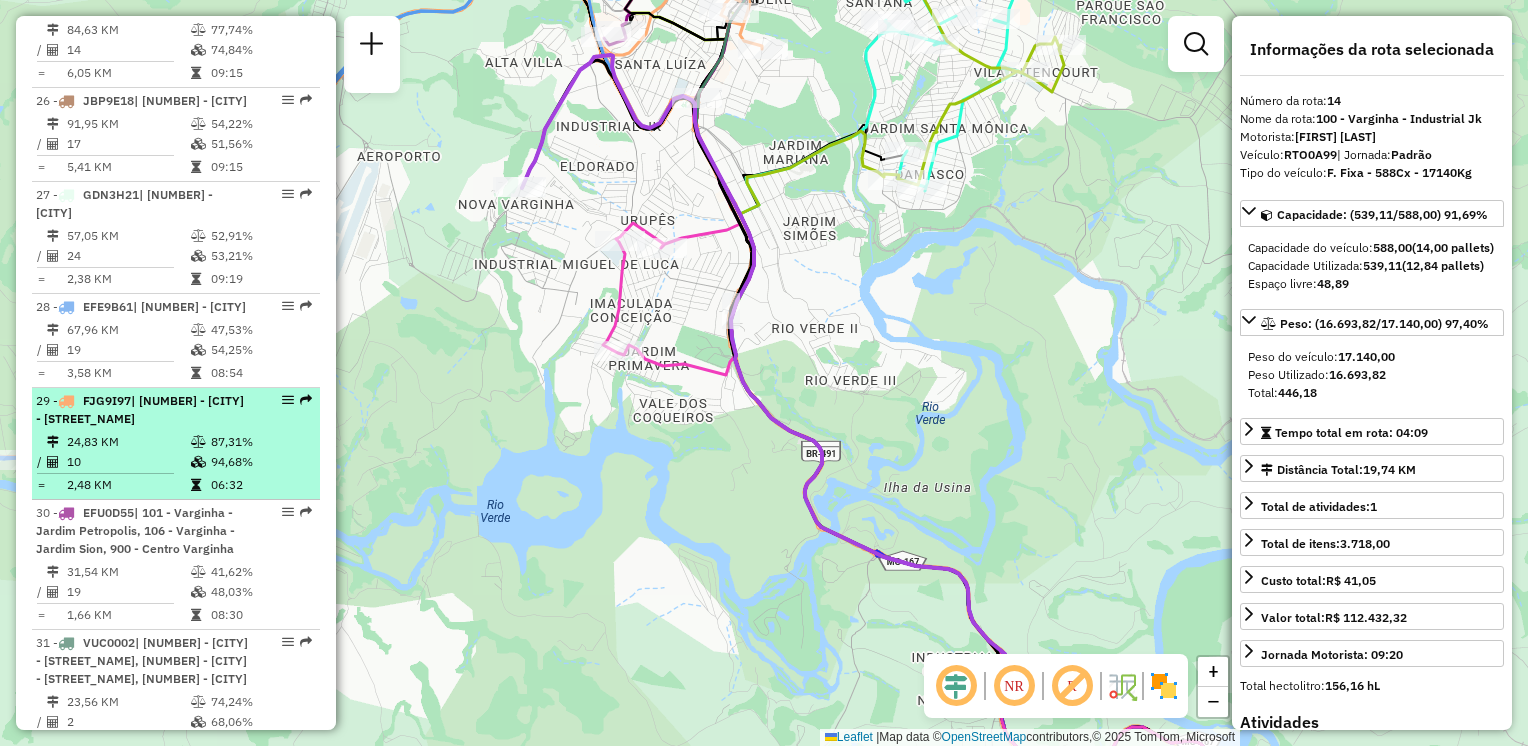 click on "87,31%" at bounding box center (260, 442) 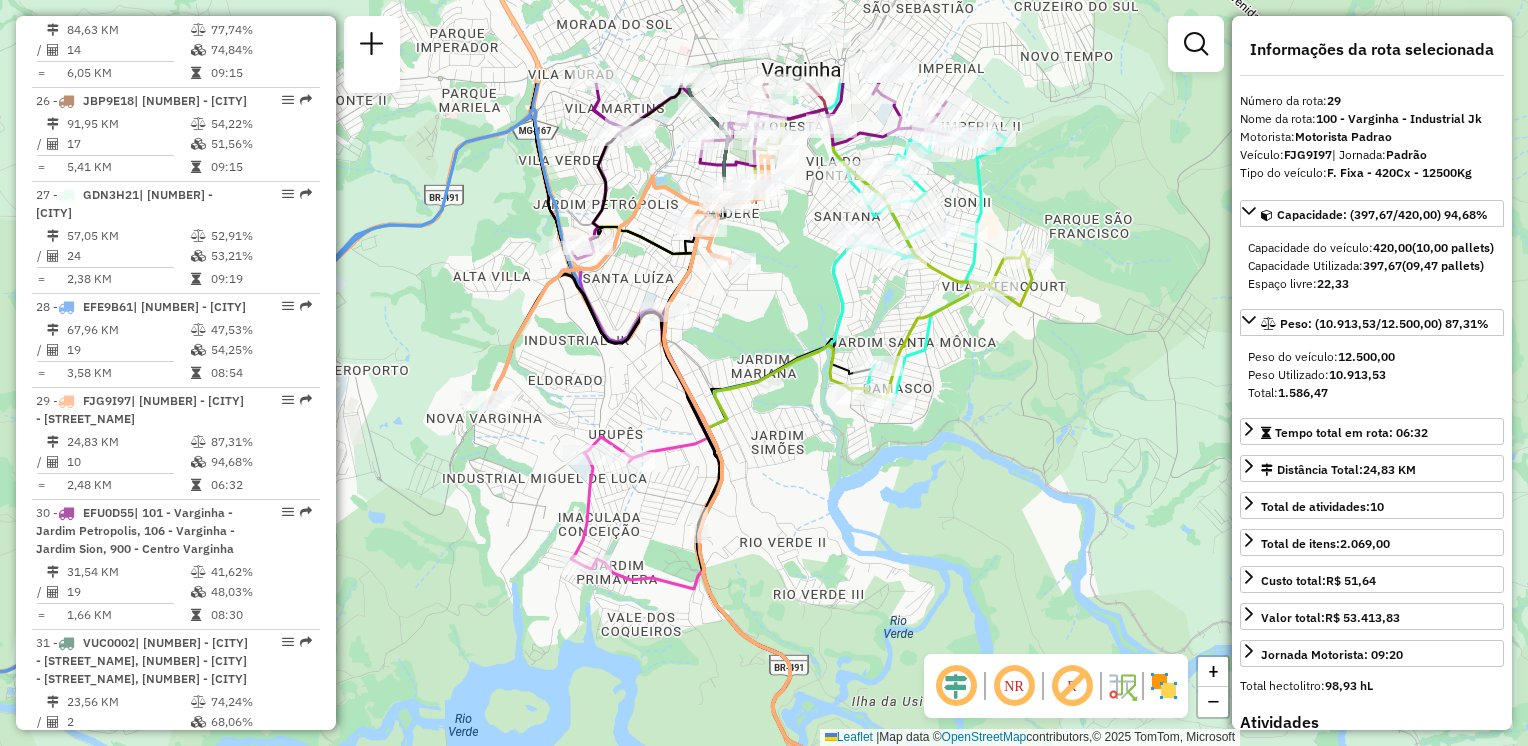 drag, startPoint x: 788, startPoint y: 192, endPoint x: 756, endPoint y: 350, distance: 161.20795 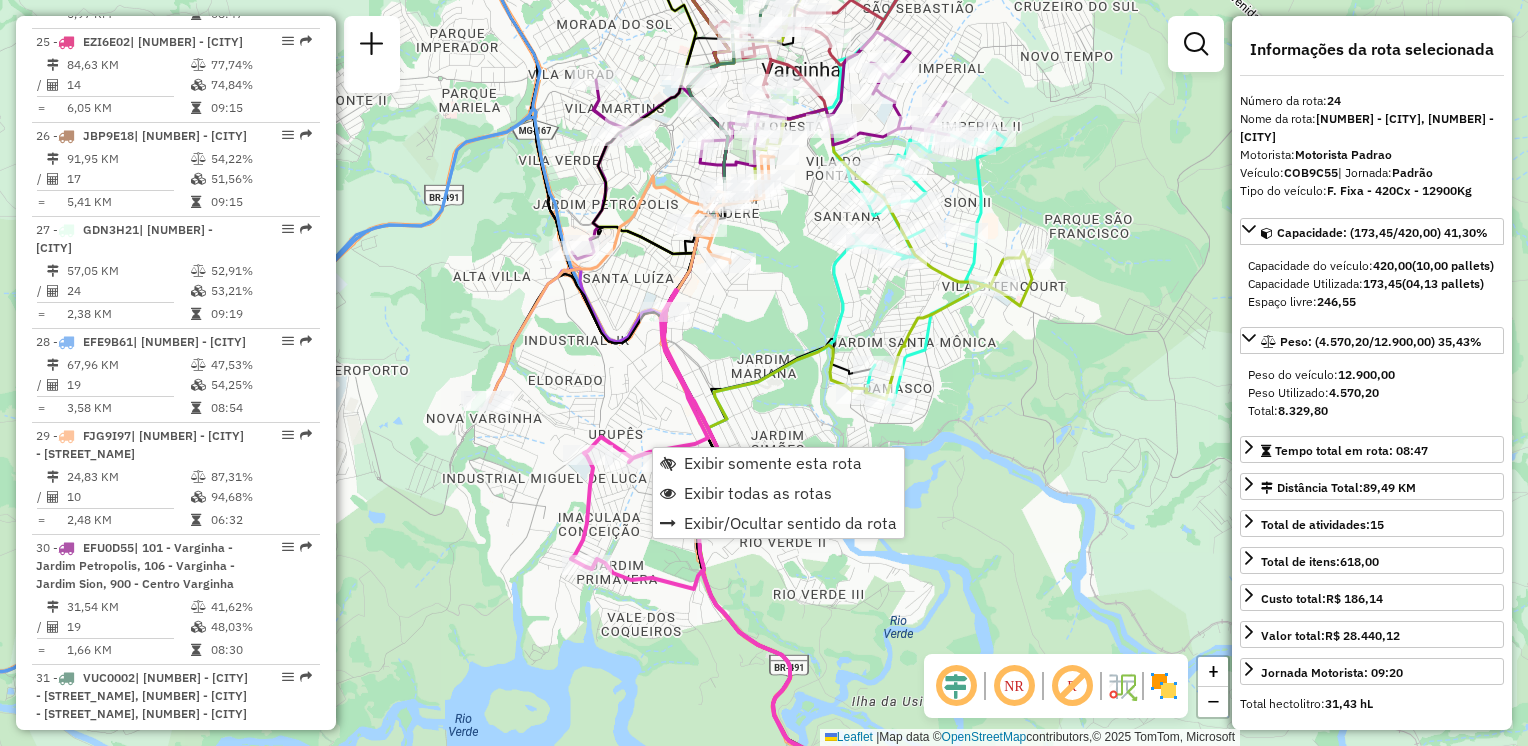 scroll, scrollTop: 3402, scrollLeft: 0, axis: vertical 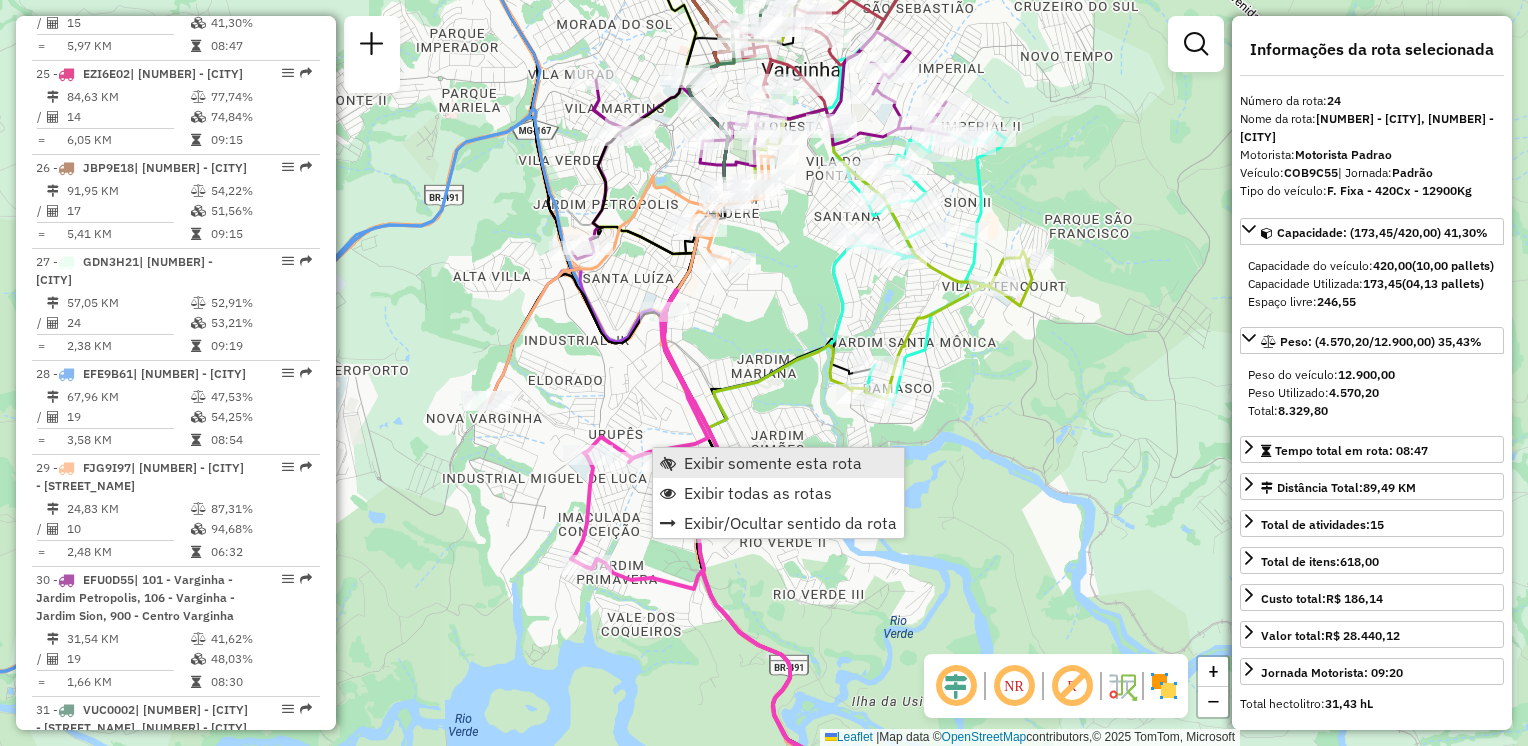 click on "Exibir somente esta rota" at bounding box center [778, 463] 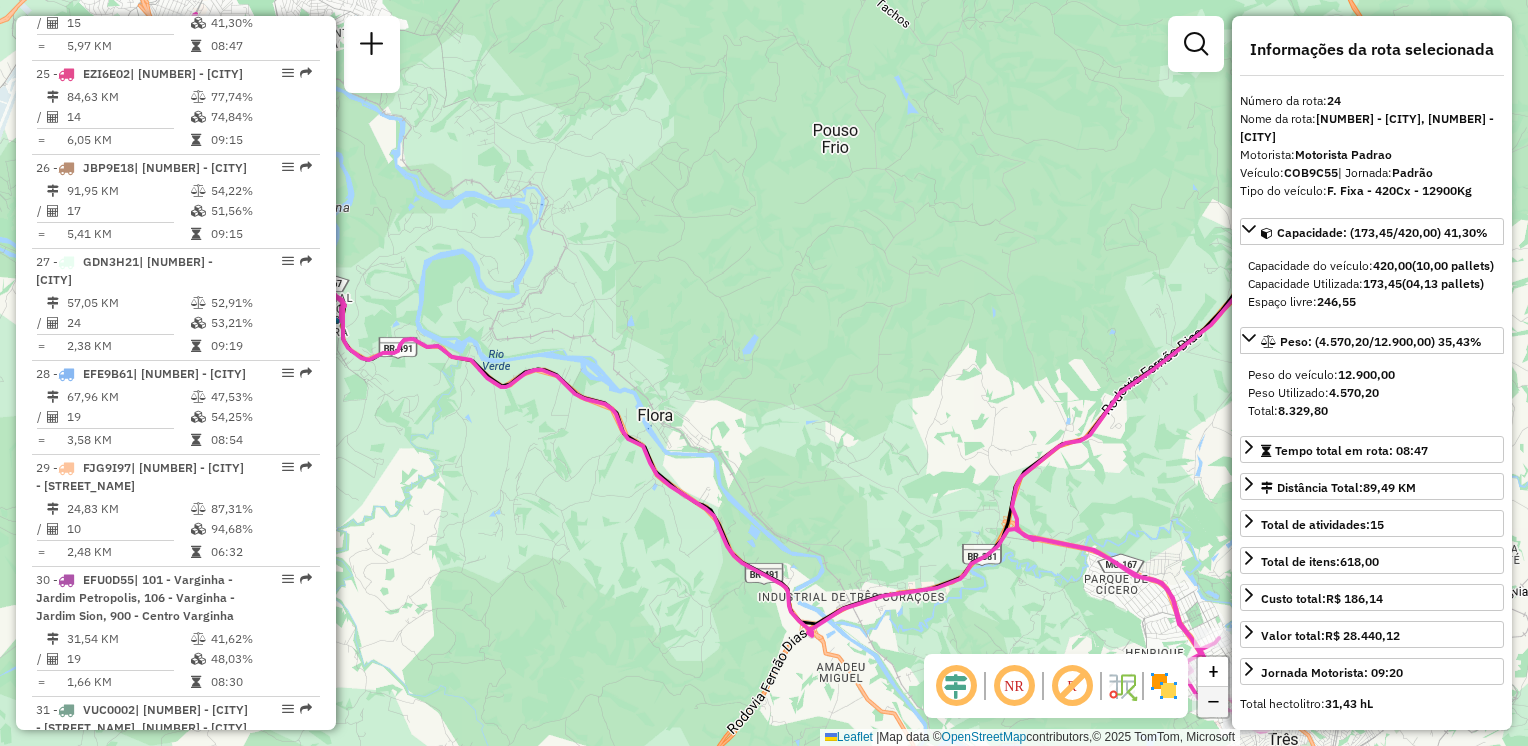 click on "−" at bounding box center [1213, 702] 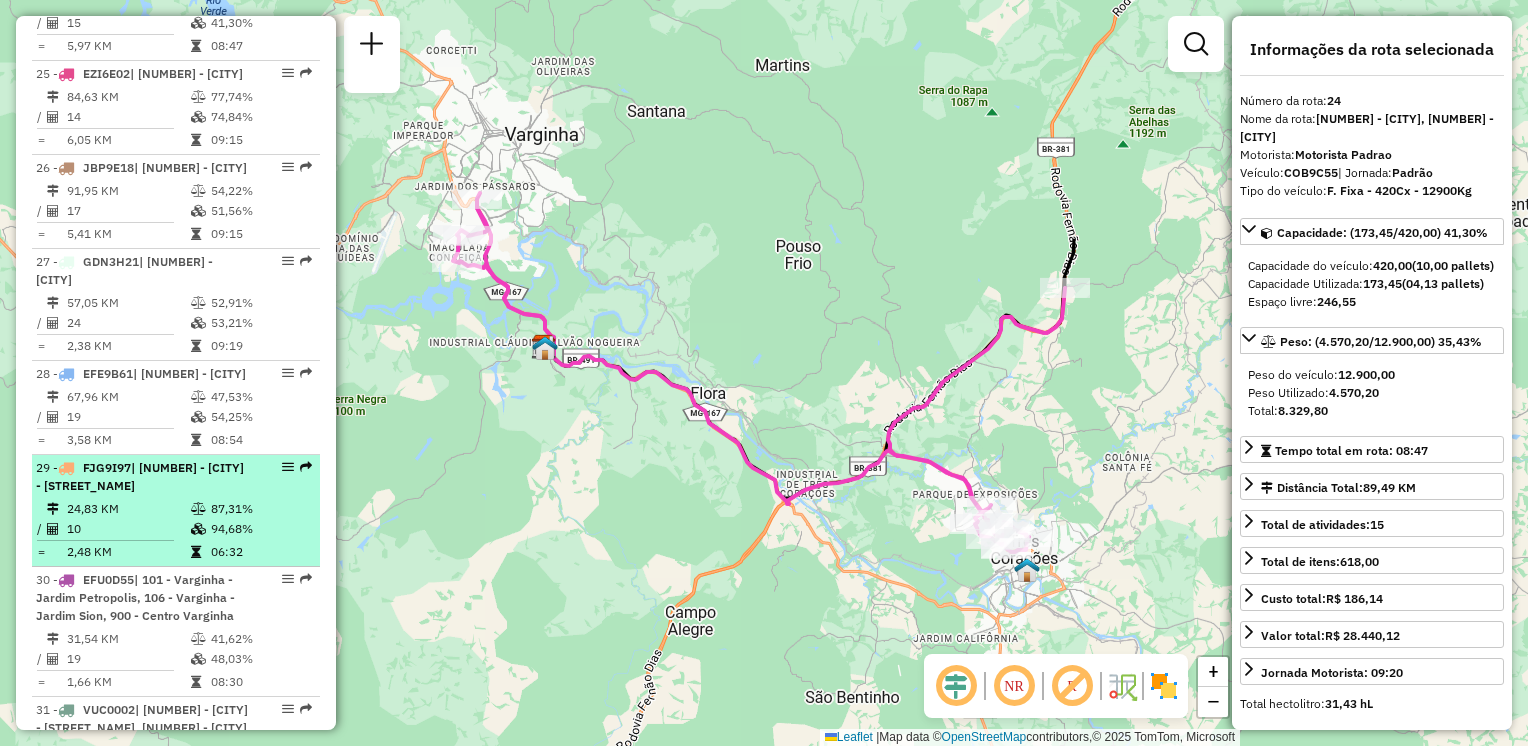 click on "| 100 - Varginha - Industrial Jk" at bounding box center [140, 476] 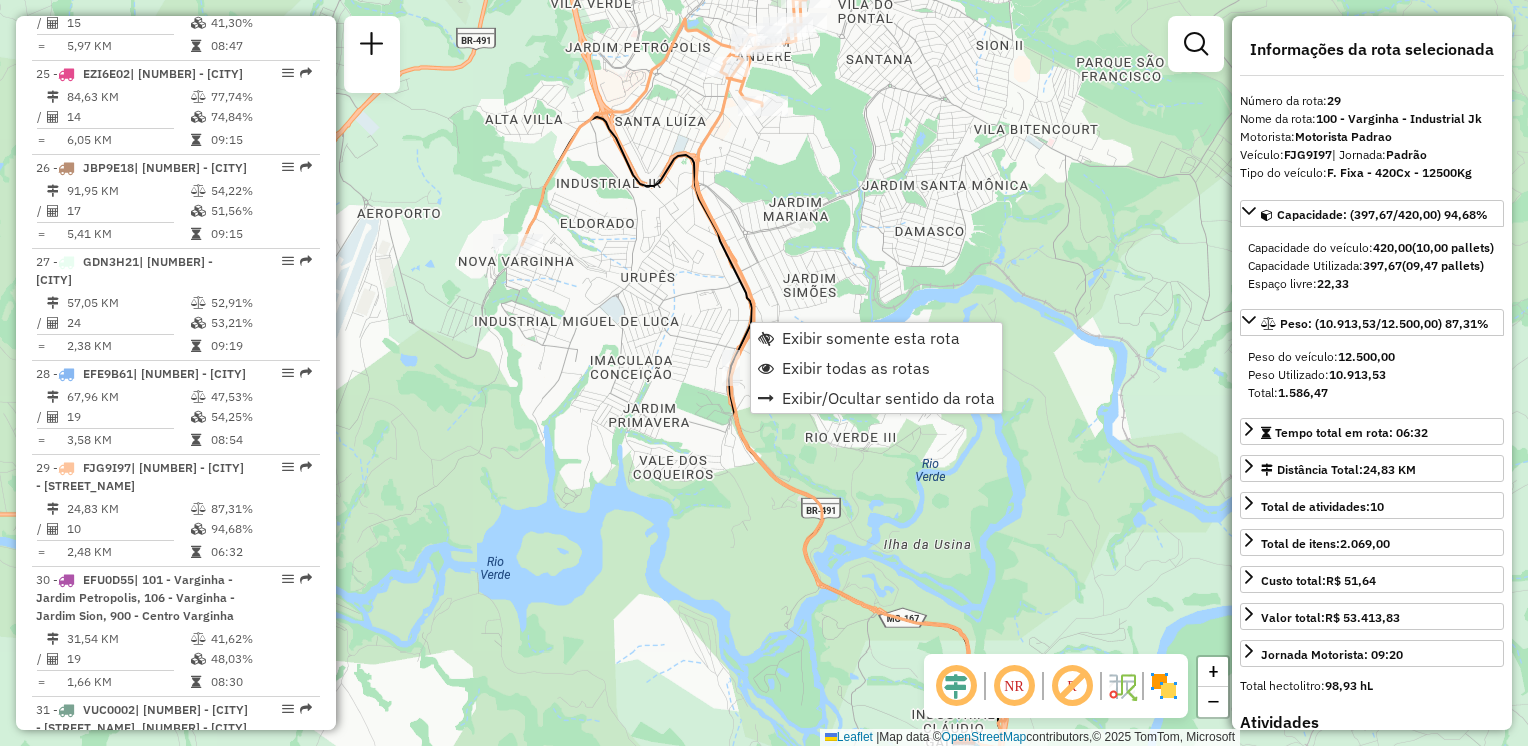scroll, scrollTop: 3670, scrollLeft: 0, axis: vertical 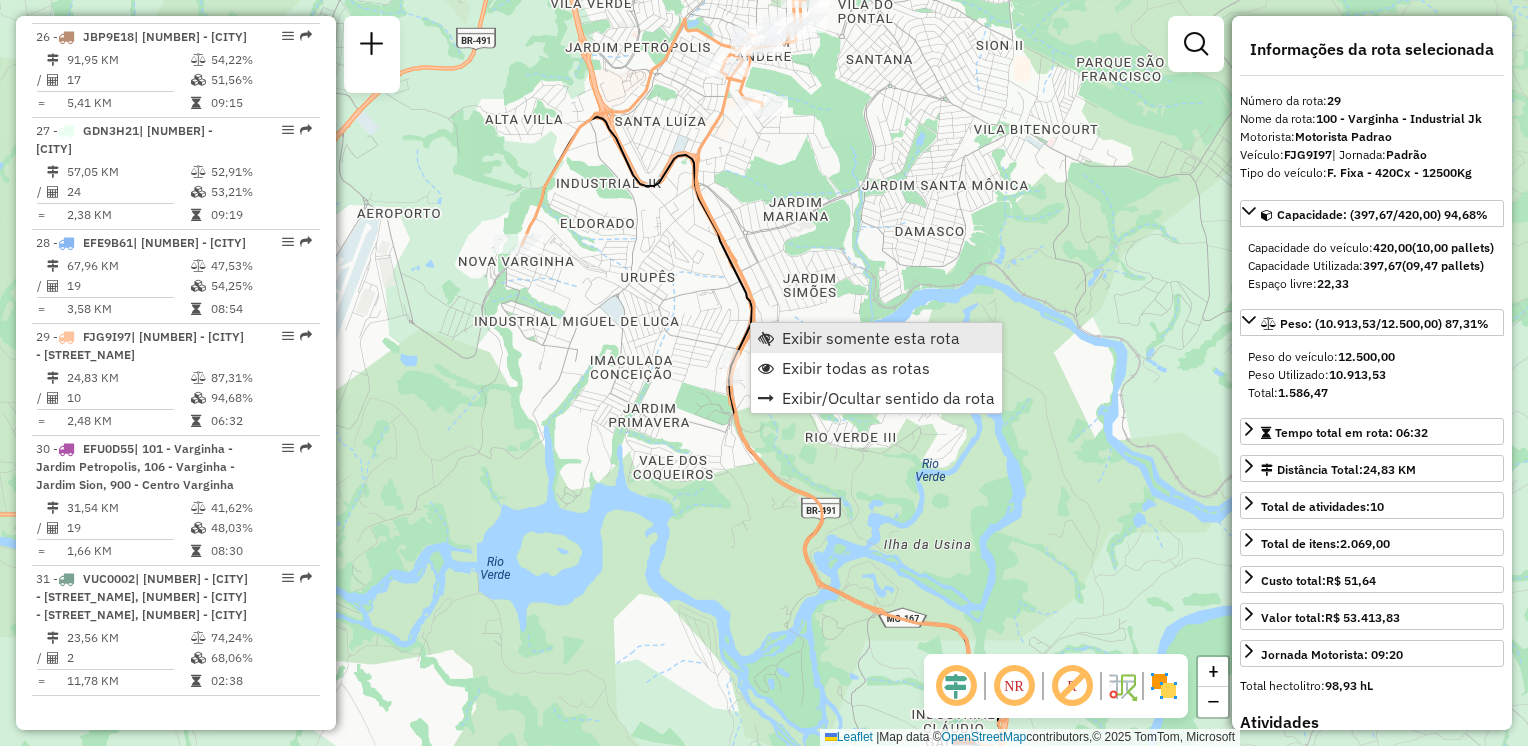 click on "Exibir somente esta rota" at bounding box center (871, 338) 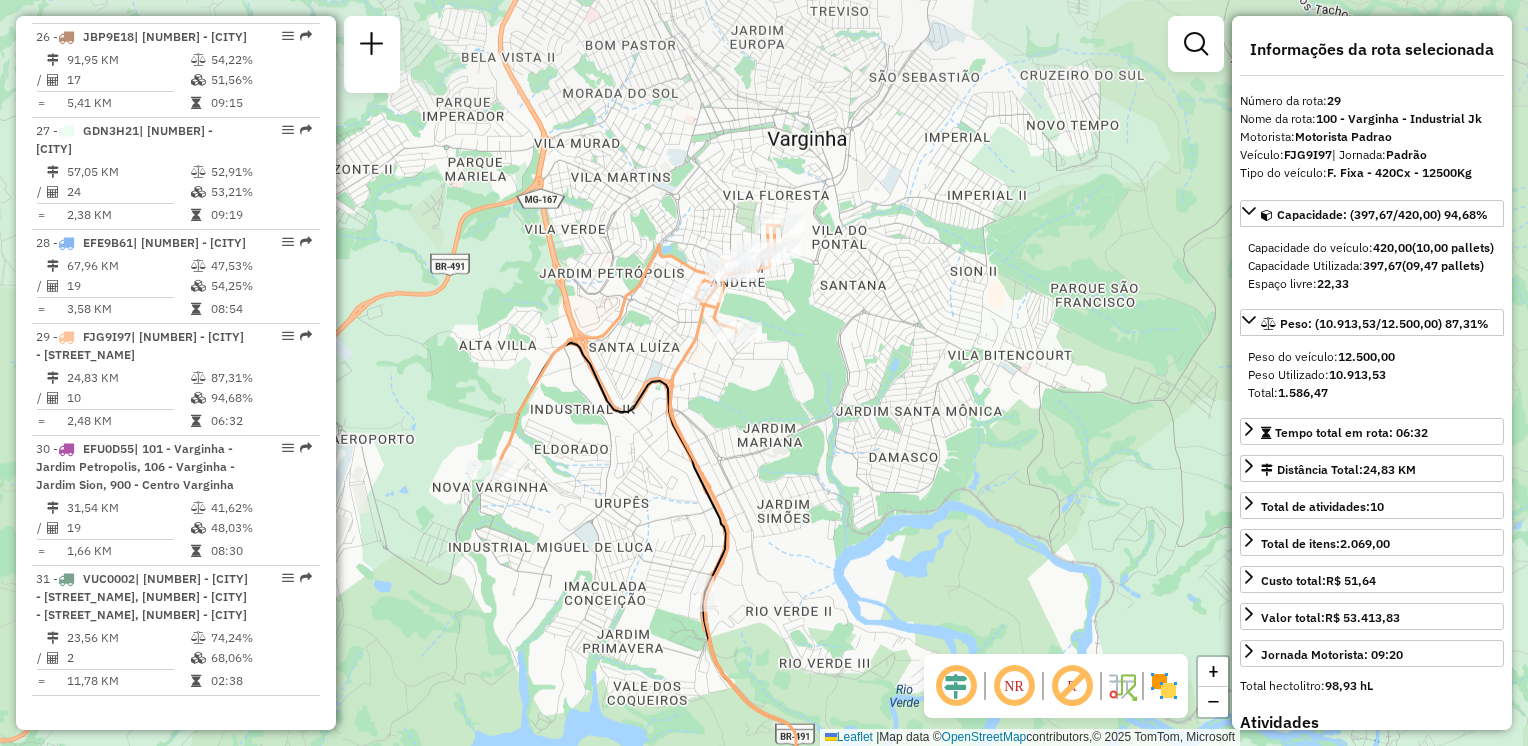 drag, startPoint x: 898, startPoint y: 249, endPoint x: 872, endPoint y: 478, distance: 230.47125 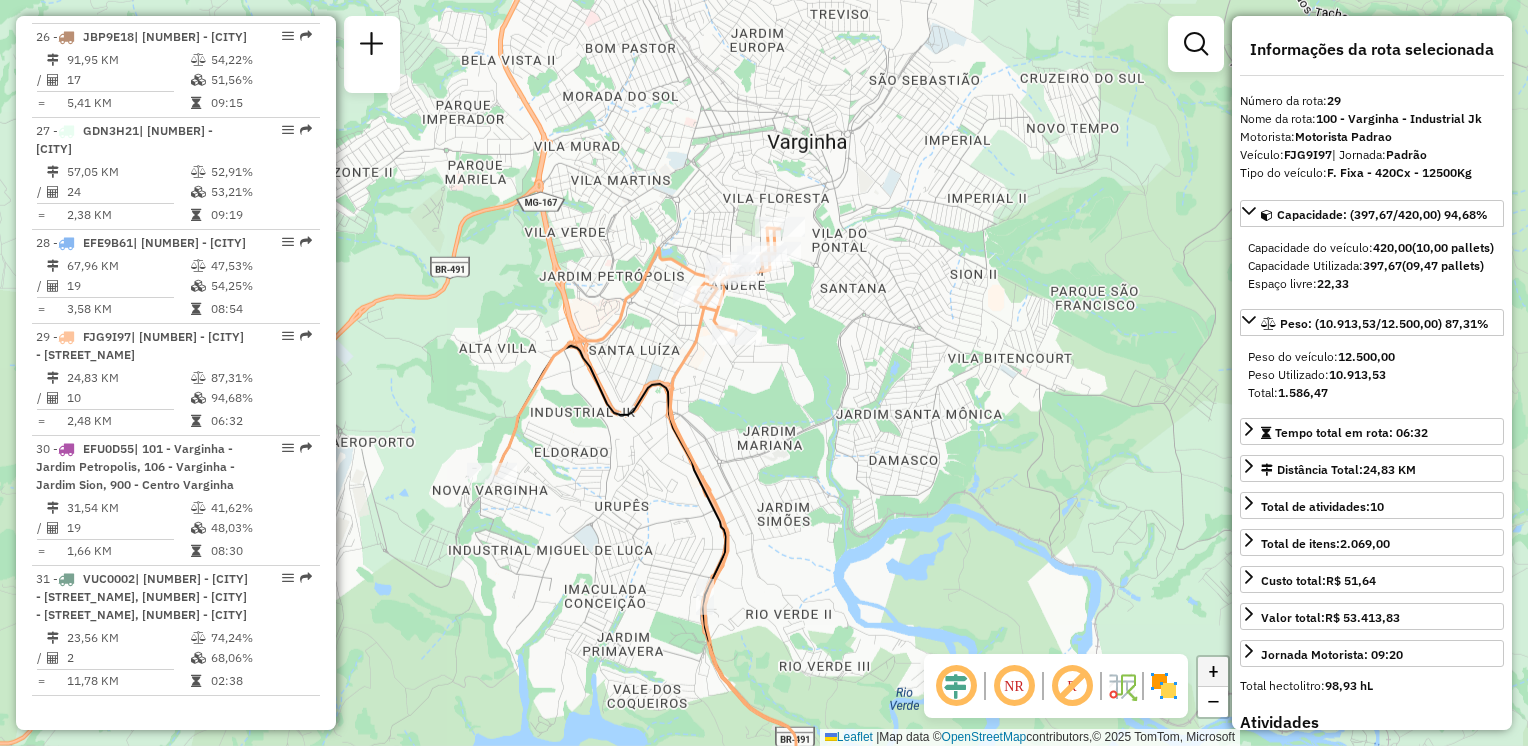 click on "+" at bounding box center (1213, 672) 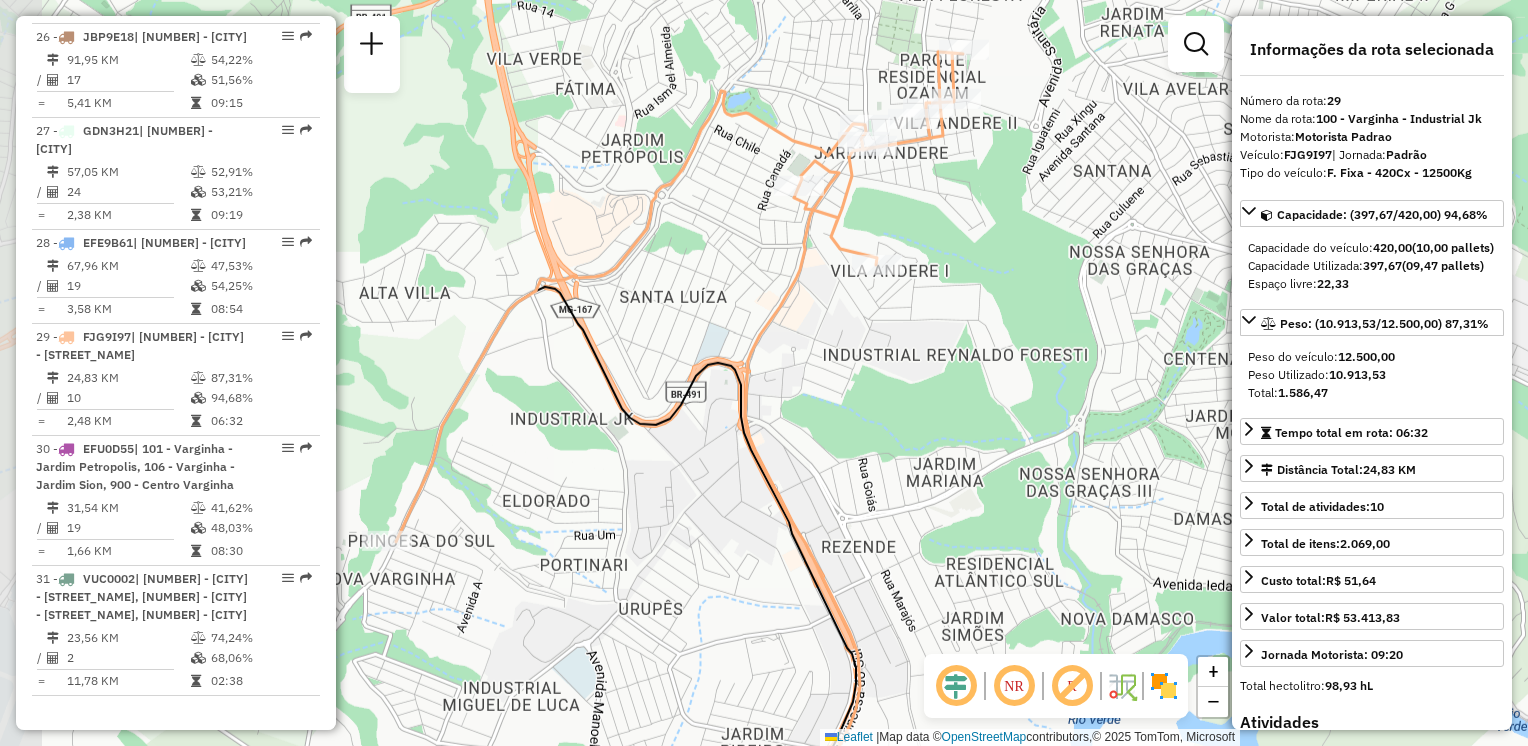 drag, startPoint x: 765, startPoint y: 360, endPoint x: 933, endPoint y: 328, distance: 171.02046 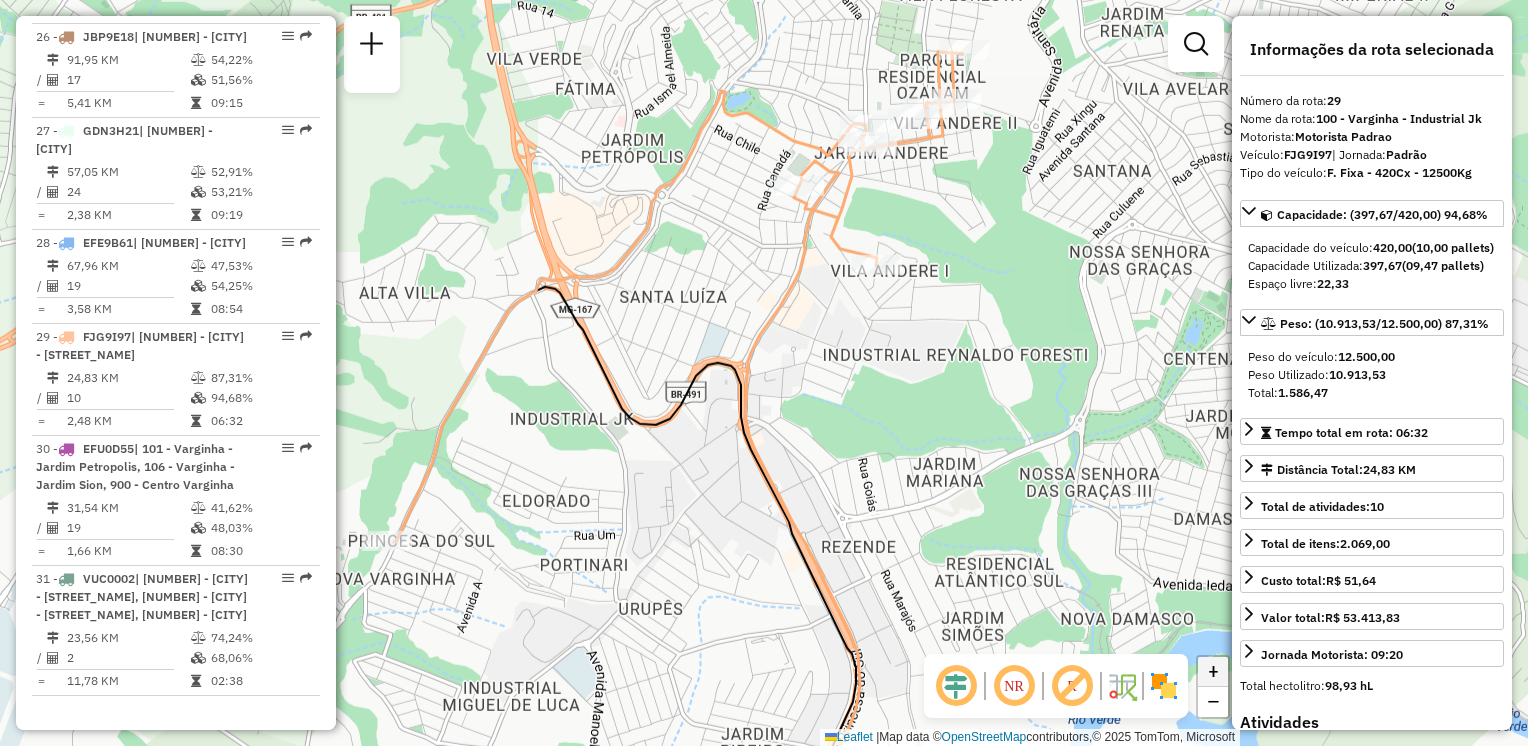 click on "+" at bounding box center (1213, 672) 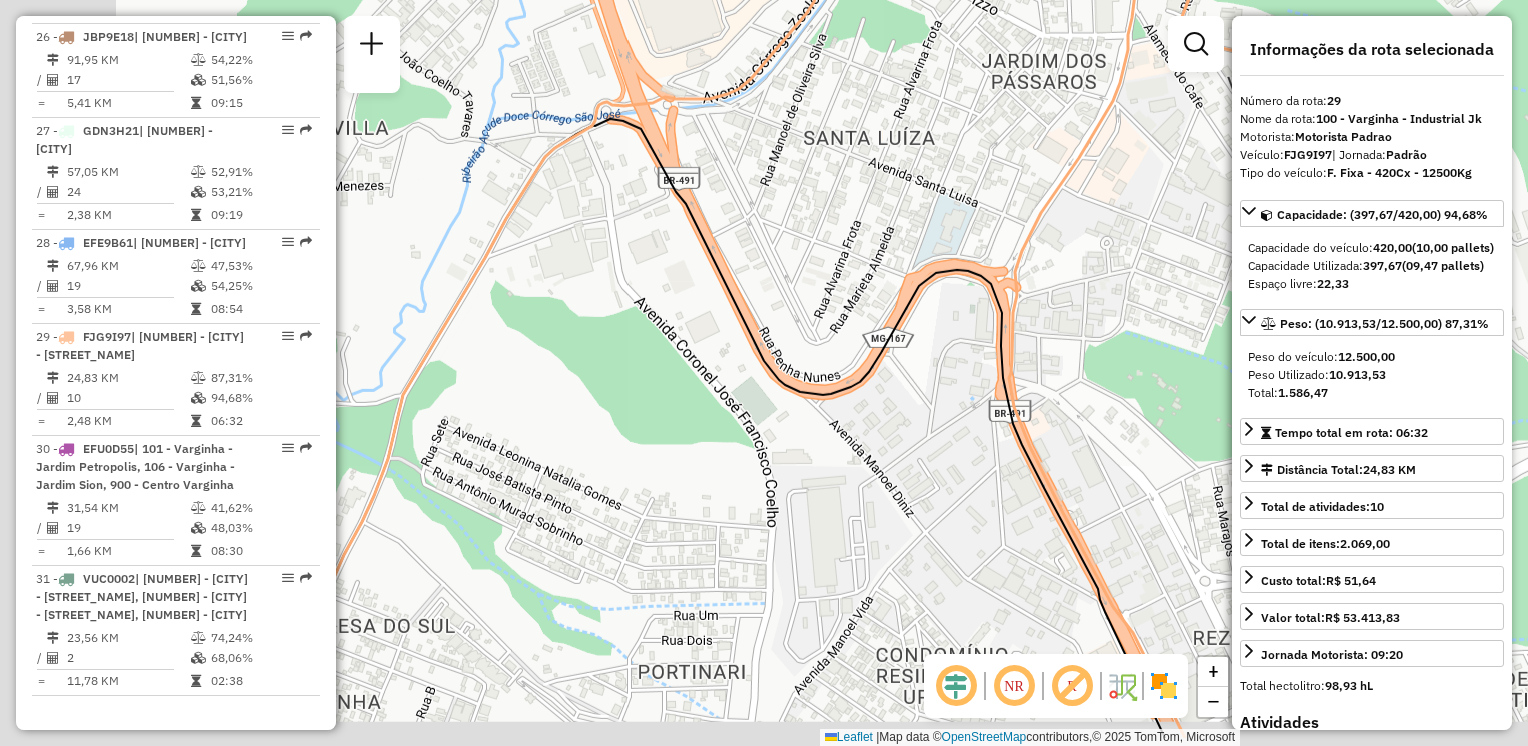 drag, startPoint x: 812, startPoint y: 308, endPoint x: 1096, endPoint y: 225, distance: 295.88004 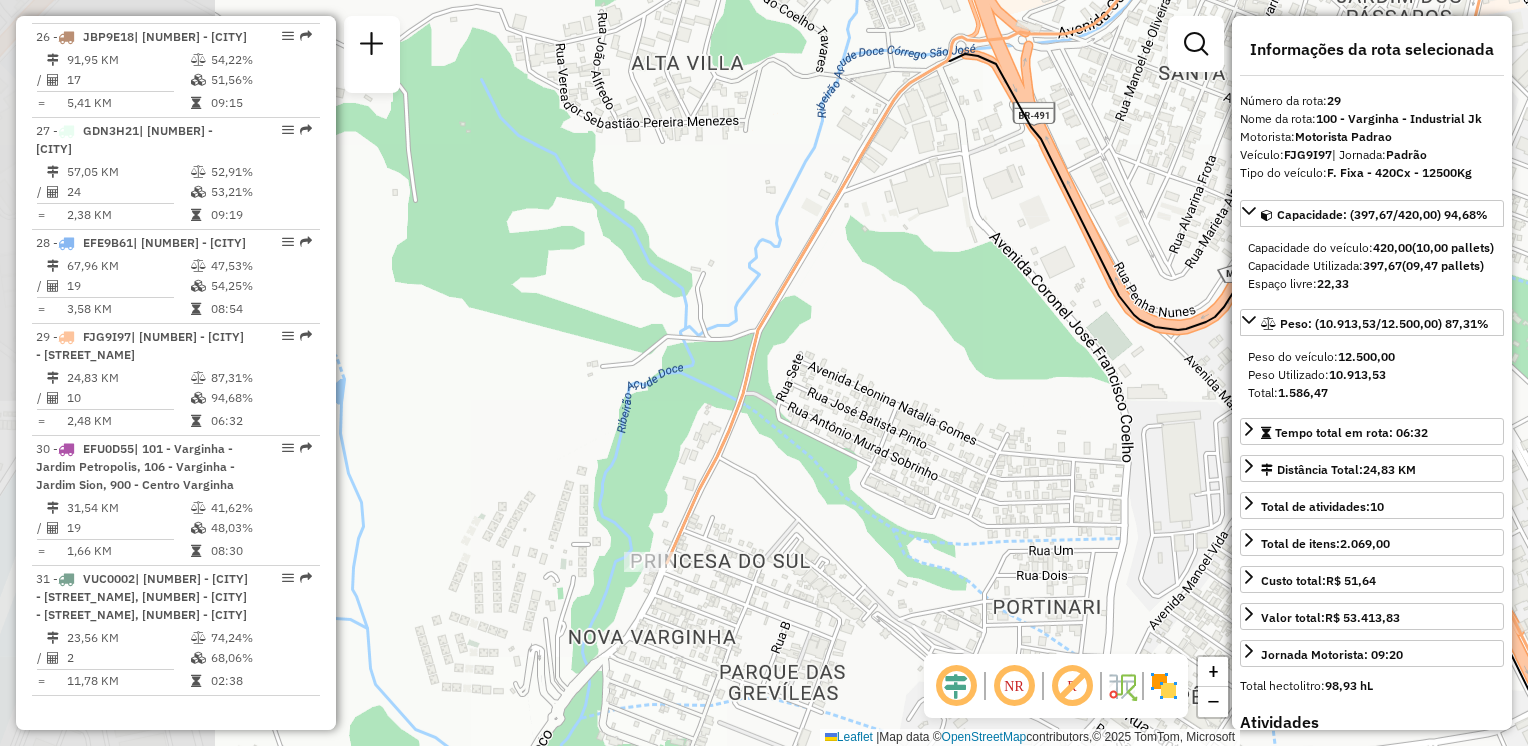 drag, startPoint x: 591, startPoint y: 380, endPoint x: 951, endPoint y: 313, distance: 366.18164 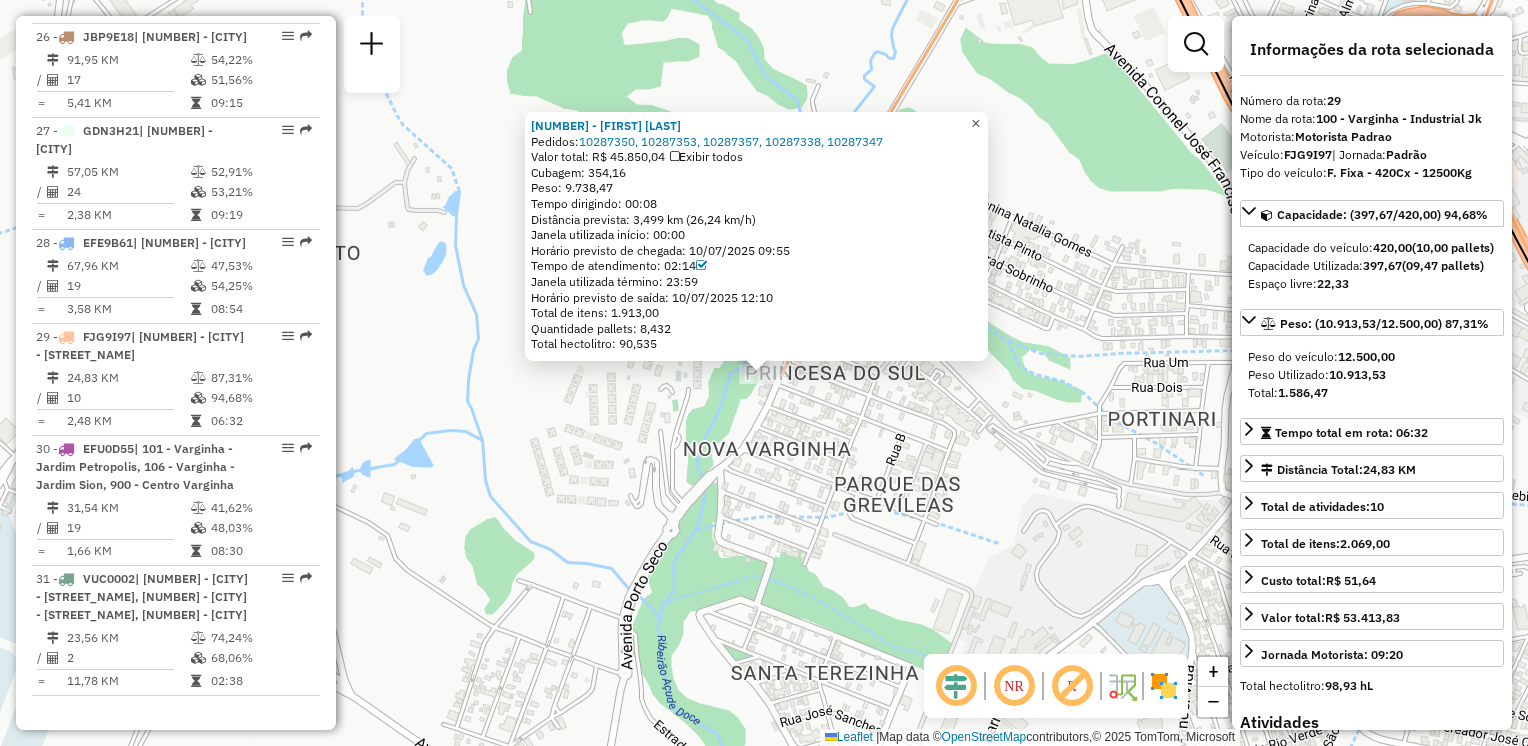click on "×" at bounding box center [975, 123] 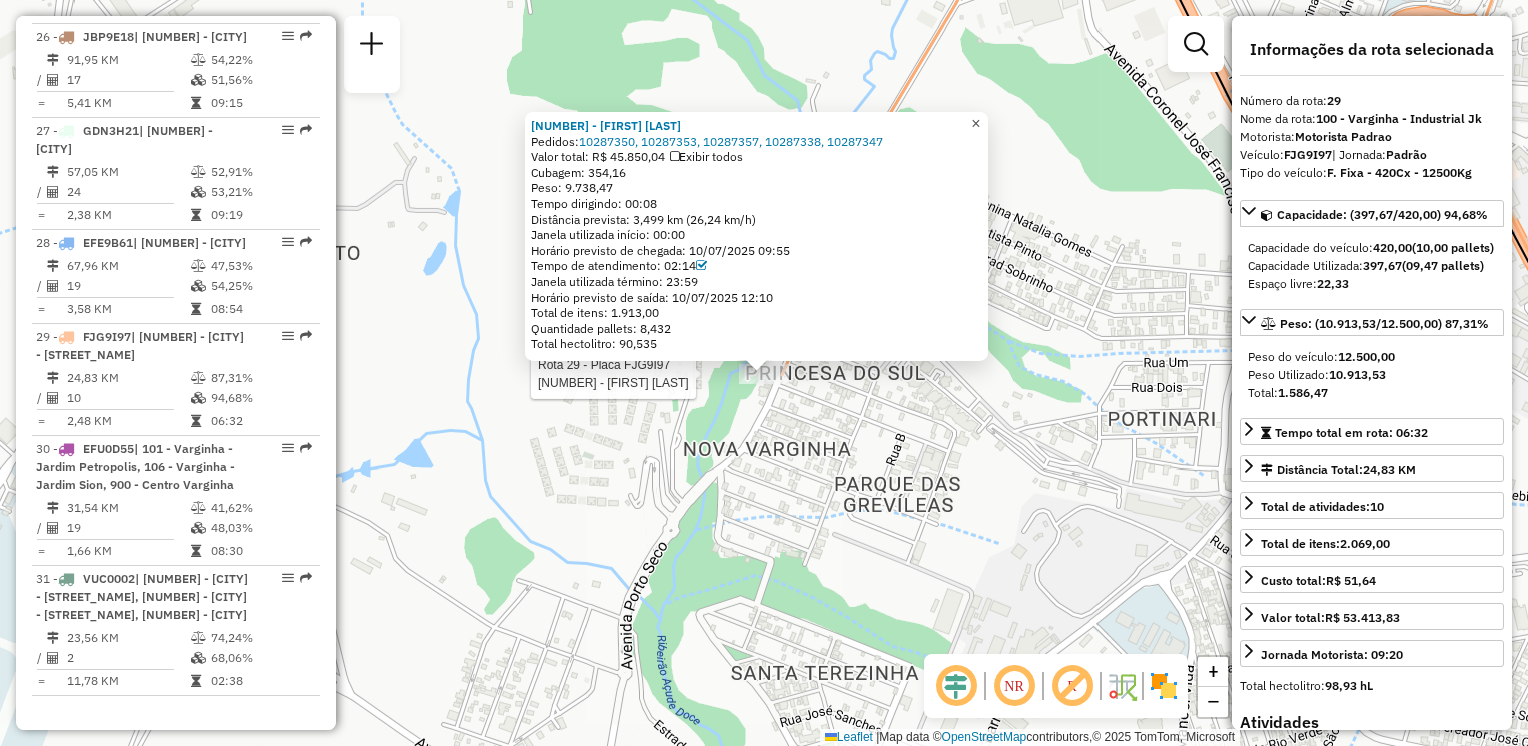 click on "×" at bounding box center [975, 123] 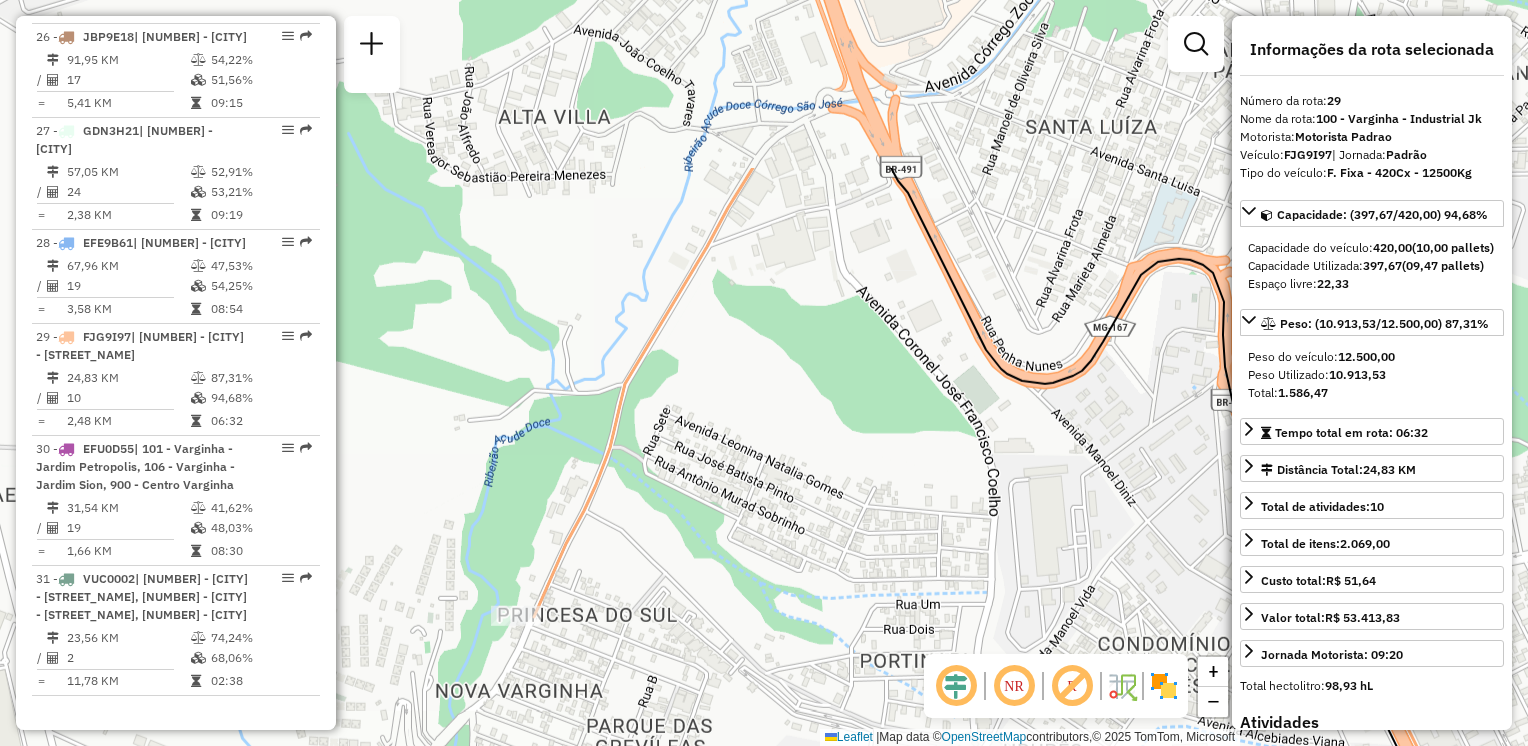 drag, startPoint x: 1089, startPoint y: 149, endPoint x: 836, endPoint y: 342, distance: 318.21063 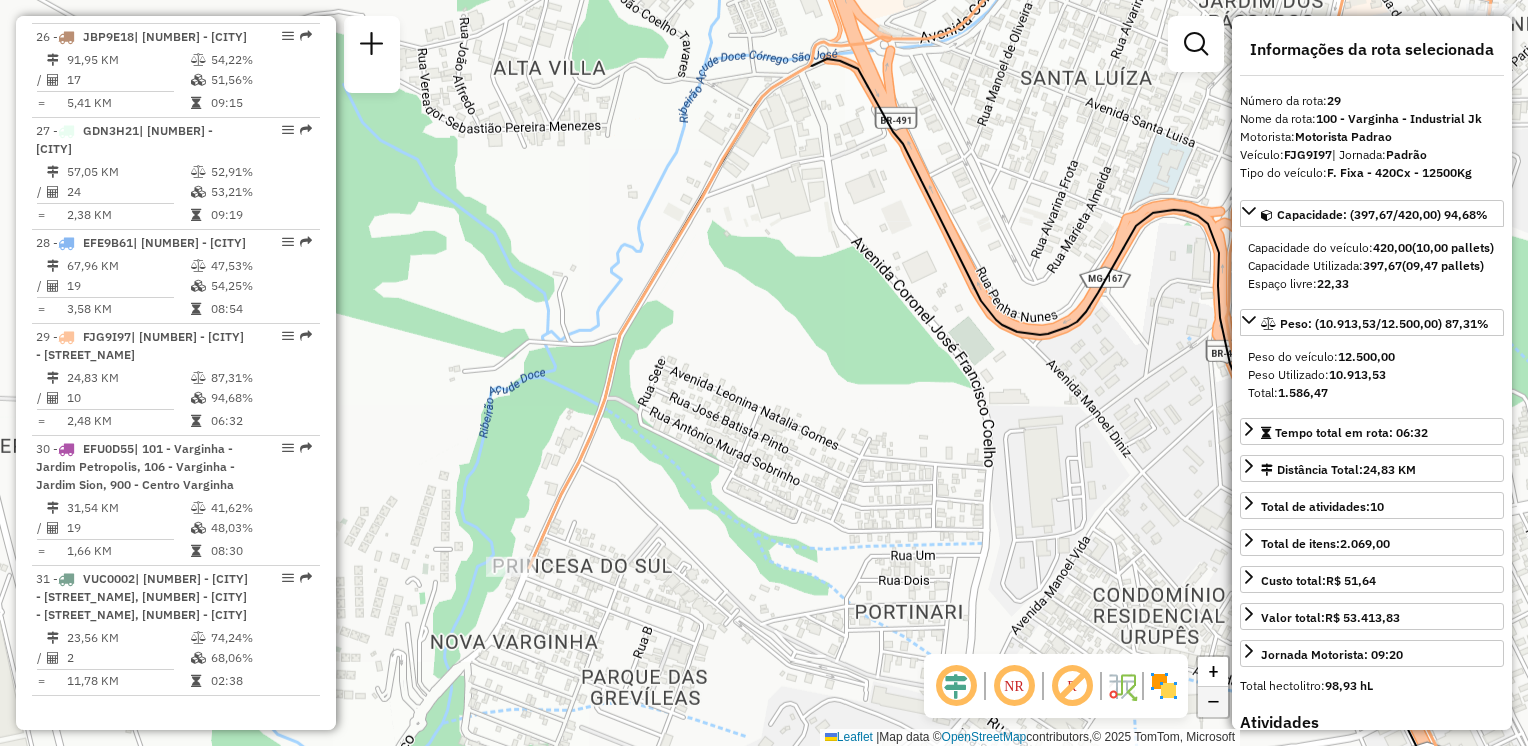 click on "−" at bounding box center [1213, 702] 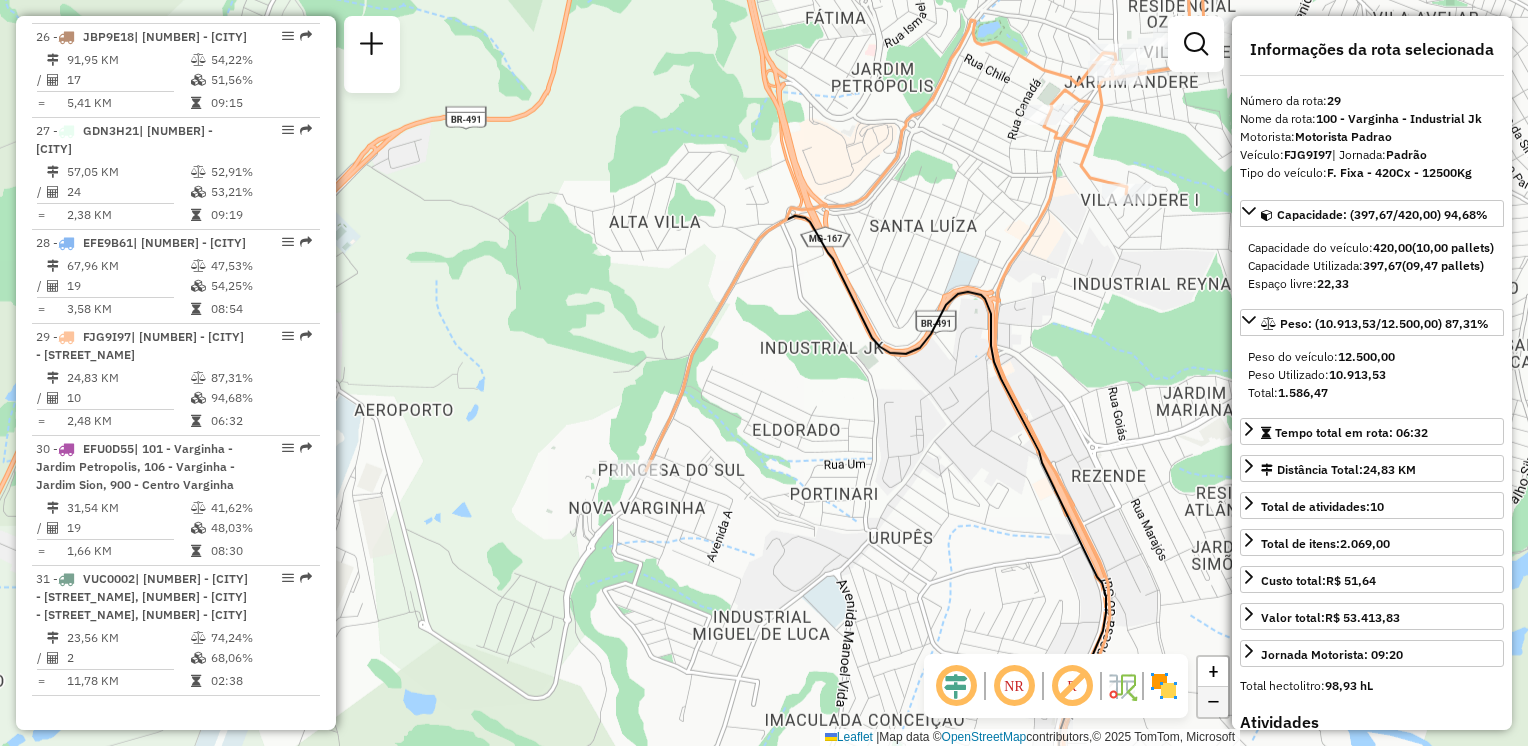 click on "−" at bounding box center (1213, 702) 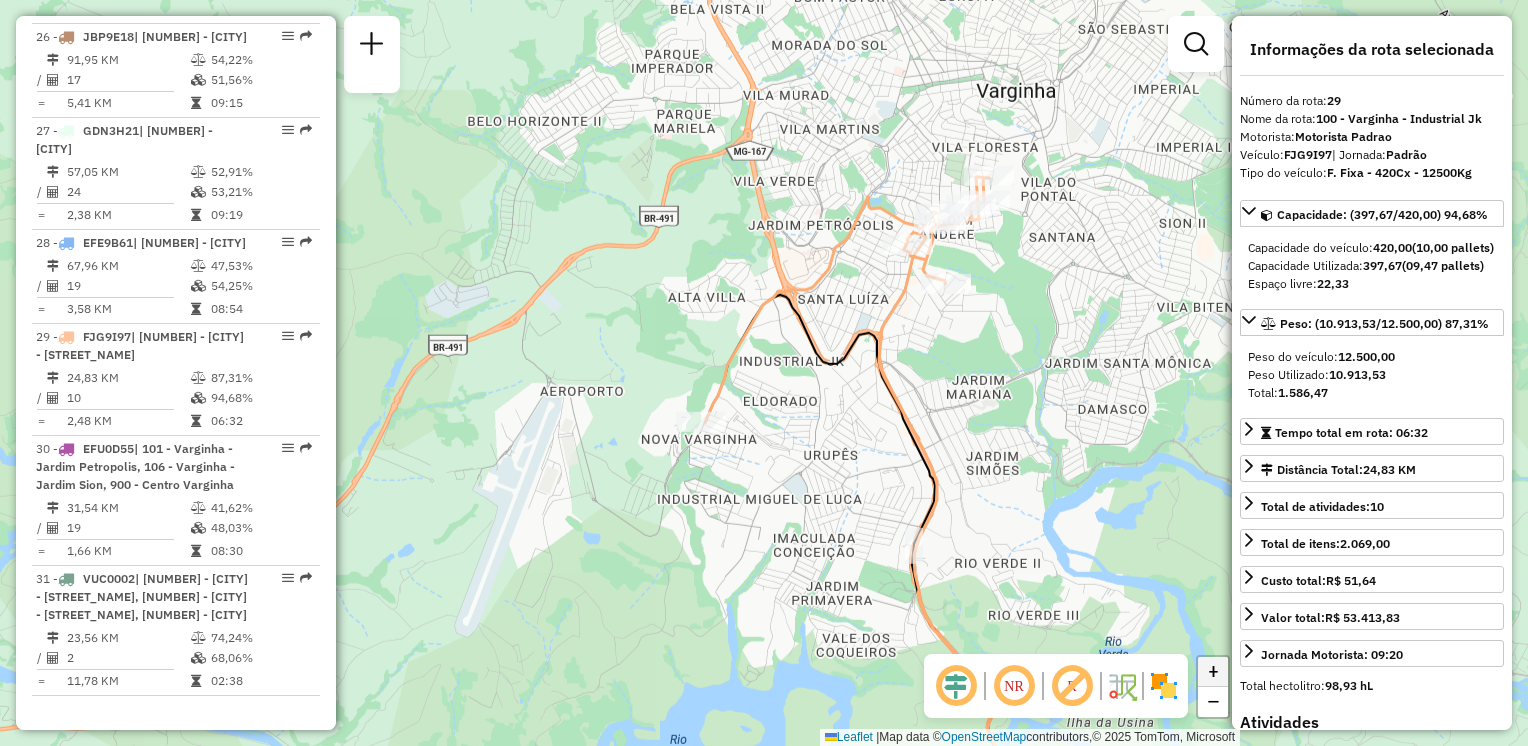 click on "+" at bounding box center (1213, 672) 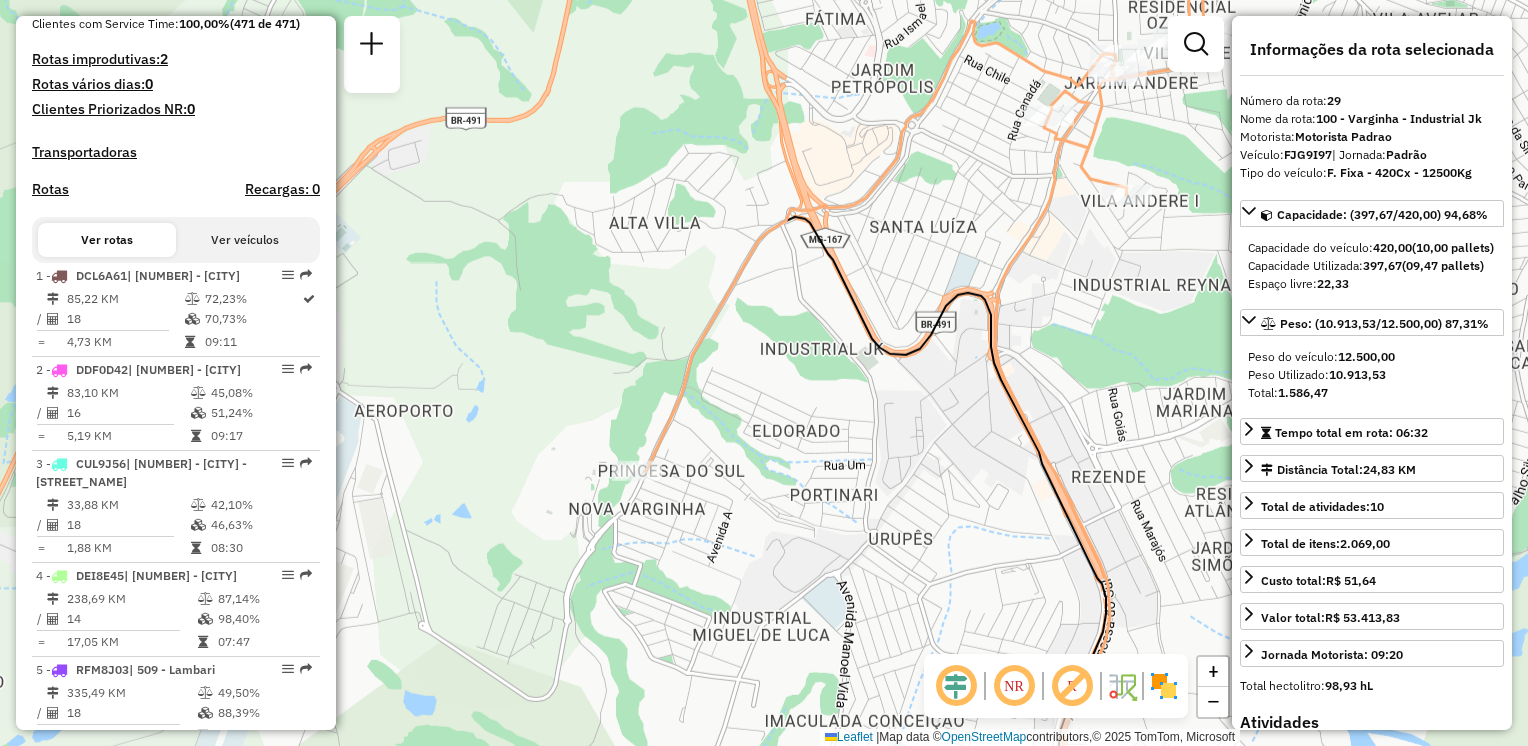 scroll, scrollTop: 83, scrollLeft: 0, axis: vertical 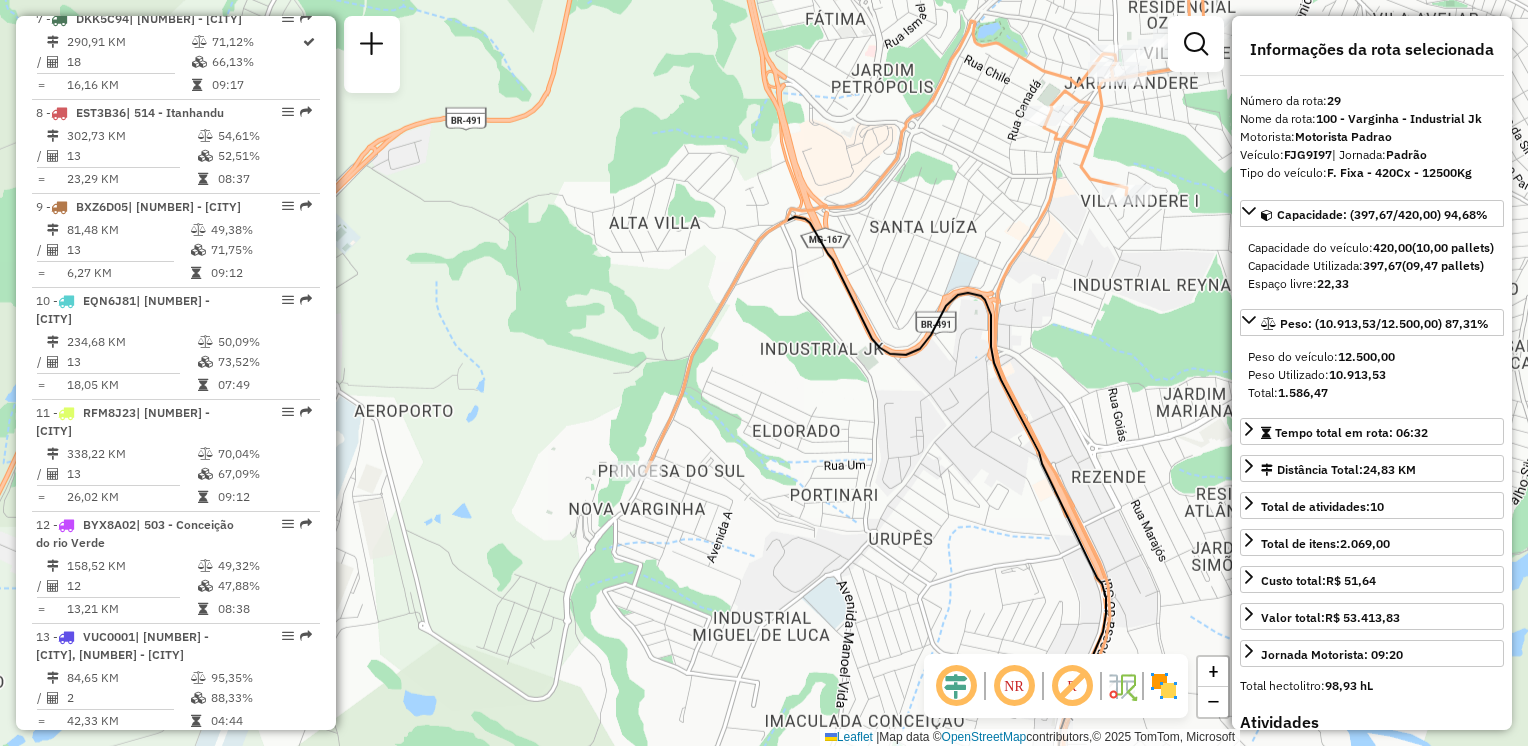 click on "Informações da Sessão 1187182 - 10/07/2025  Criação: 09/07/2025 18:15   Depósito:  CDD Varginha  Total de rotas:  31  Distância Total:  3.780,31 km  Tempo total:  257:21  Custo total:  R$ 3.352,22  Valor total:  R$ 1.003.694,00  - Total roteirizado:  R$ 1.003.694,00  - Total não roteirizado:  R$ 0,00  Total de Atividades Roteirizadas:  472  Total de Pedidos Roteirizados:  730  Peso total roteirizado:  174.077,57  Cubagem total roteirizado:  6.485,56  Total de Atividades não Roteirizadas:  0  Total de Pedidos não Roteirizados:  0 Total de caixas por viagem:  6.485,56 /   31 =  209,21 Média de Atividades por viagem:  472 /   31 =  15,23 Ocupação média da frota:  71,31%  Clientes com Service Time:  100,00%   (471 de 471)   Rotas improdutivas:  2  Rotas vários dias:  0  Clientes Priorizados NR:  0  Transportadoras  Rotas  Recargas: 0   Ver rotas   Ver veículos   1 -       DCL6A61   | 901 - Centro Três Pontas  85,22 KM   72,23%  /  18   70,73%     =  4,73 KM   09:11   2 -       DDF0D42   45,08%" at bounding box center (176, 373) 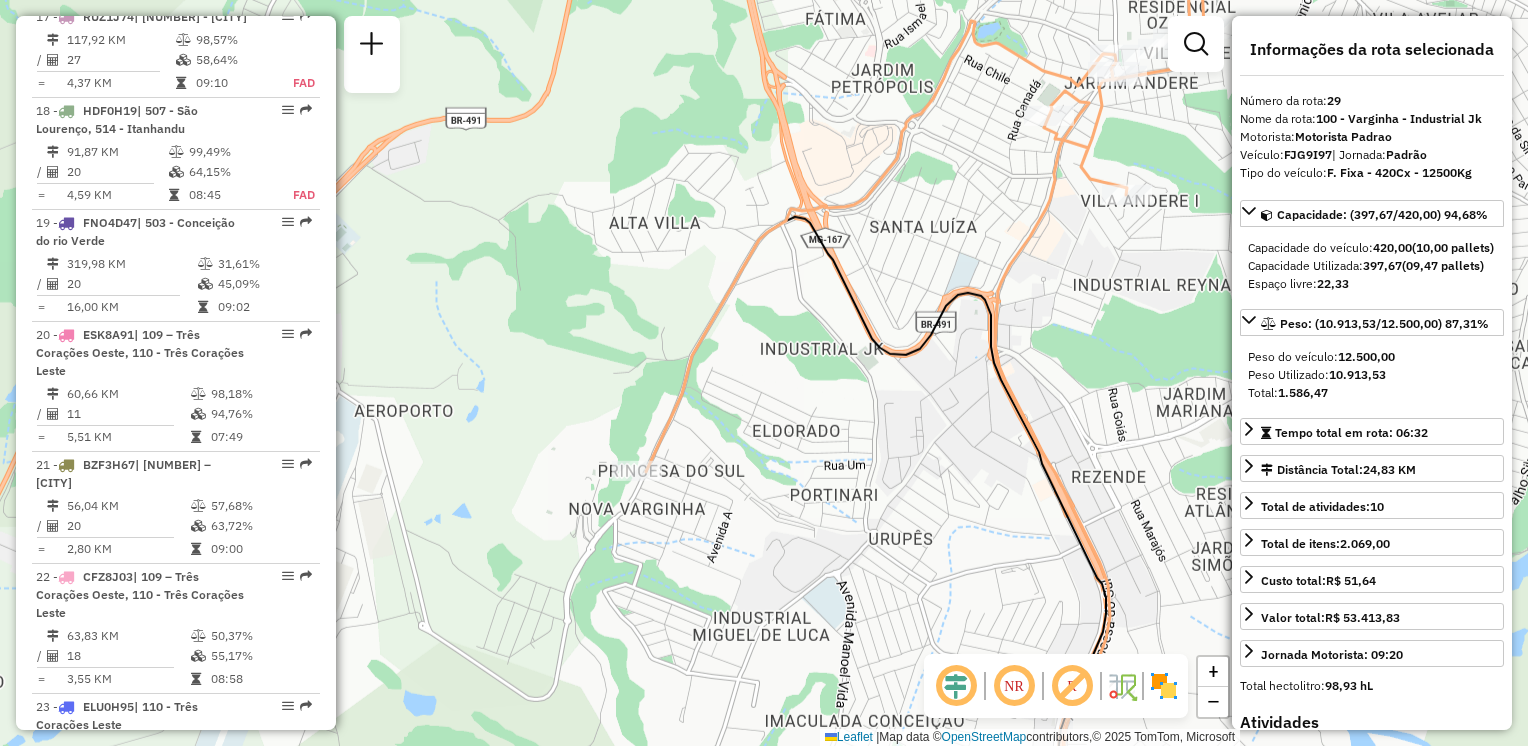 scroll, scrollTop: 2522, scrollLeft: 0, axis: vertical 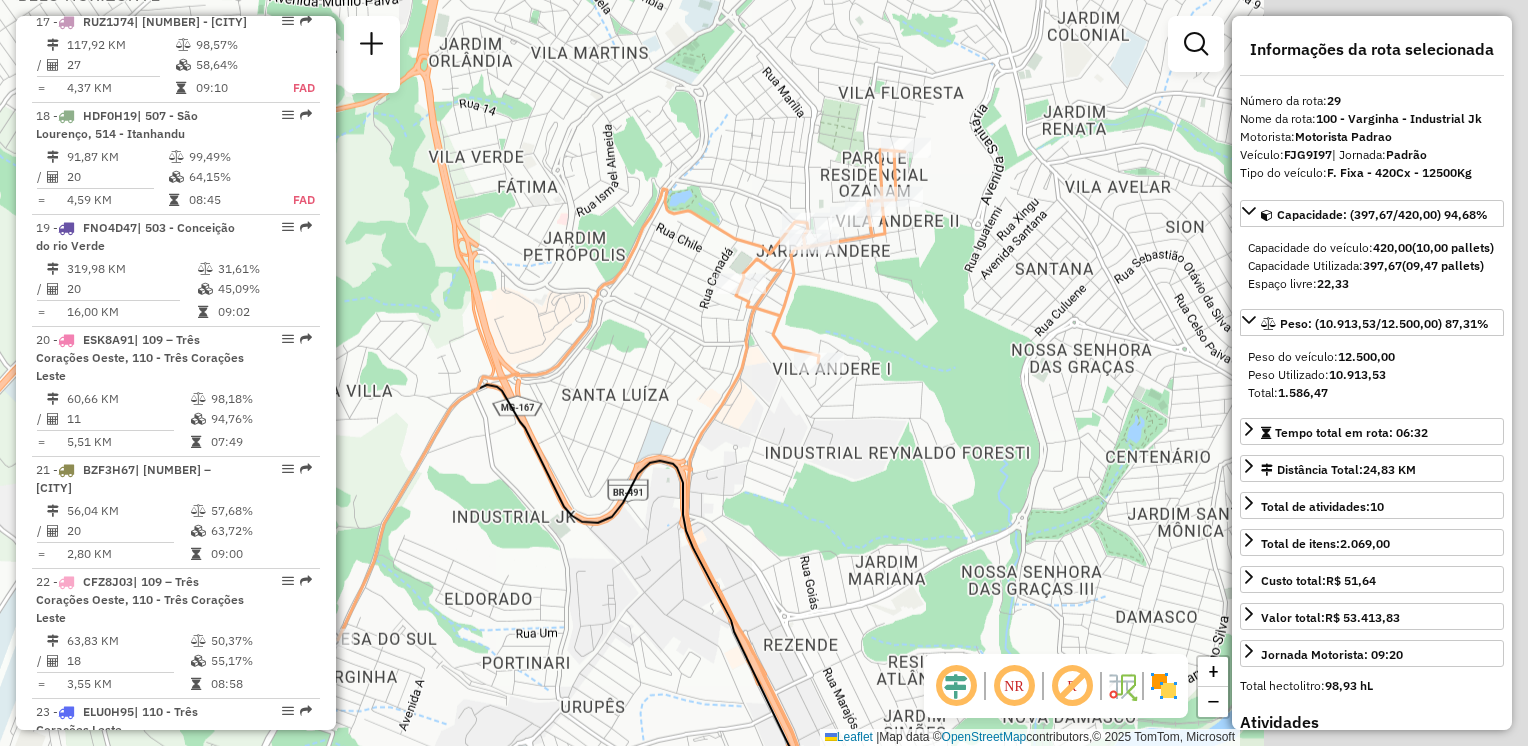 drag, startPoint x: 1000, startPoint y: 432, endPoint x: 678, endPoint y: 621, distance: 373.36978 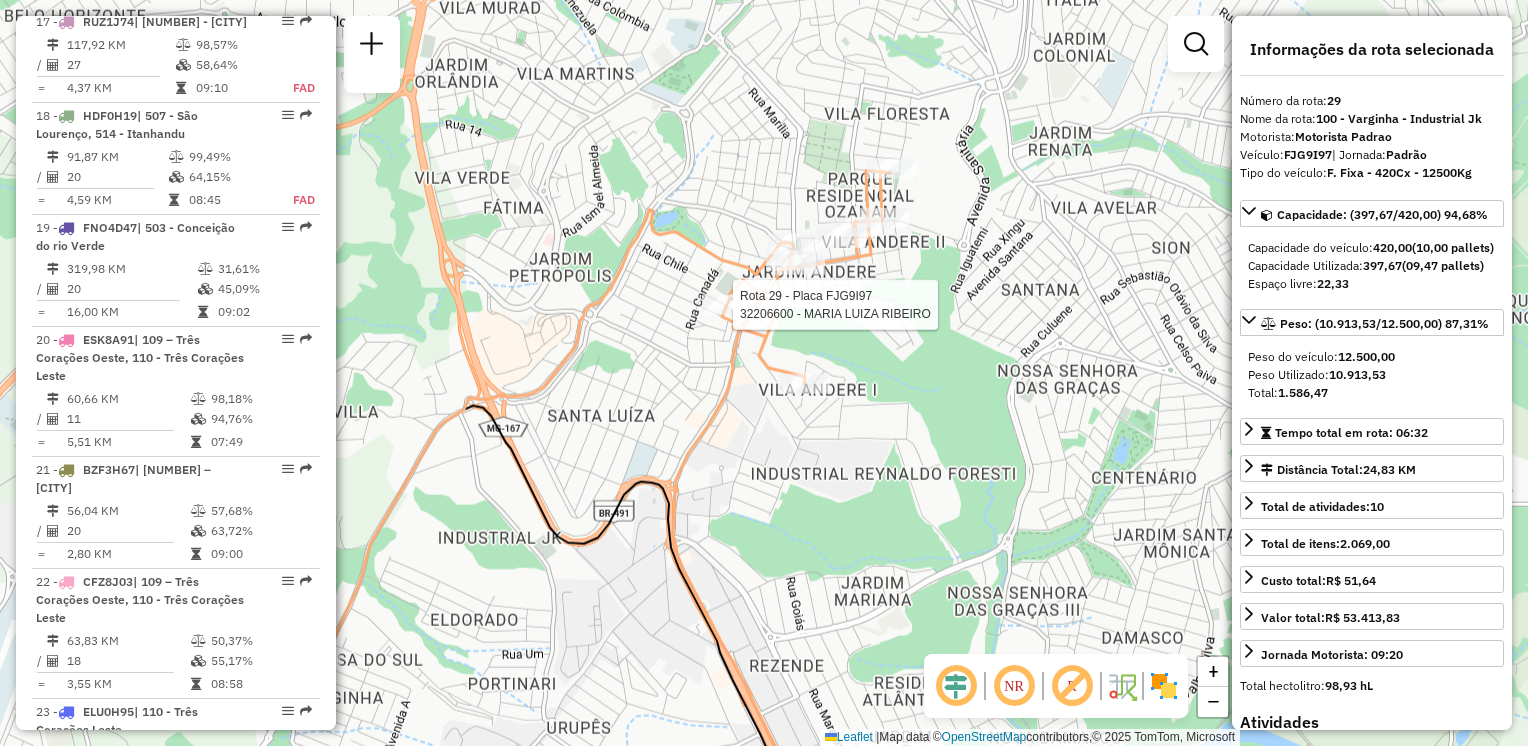 scroll, scrollTop: 3670, scrollLeft: 0, axis: vertical 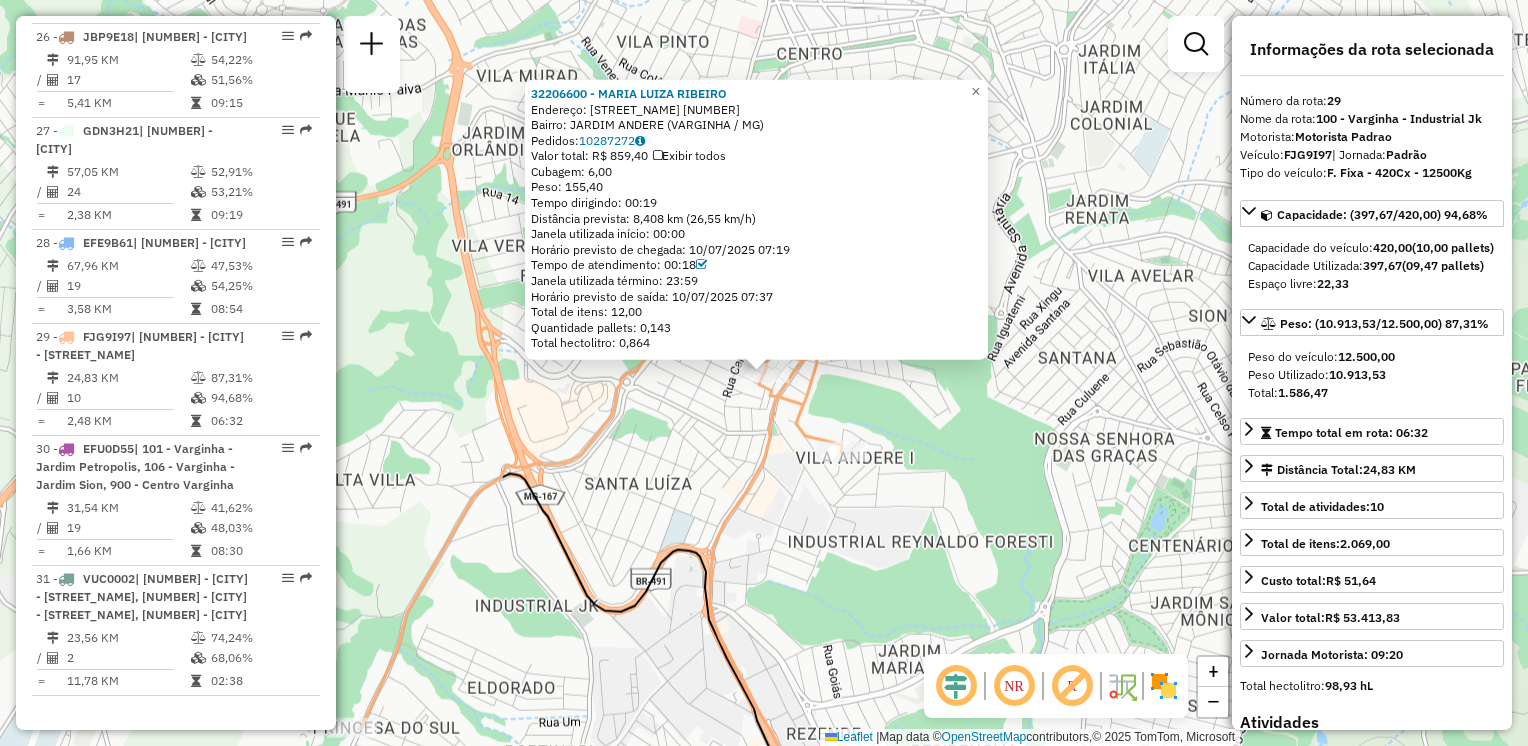 click on "32206600 - MARIA LUIZA RIBEIRO  Endereço: R   BELO HORIZONTE                15   Bairro: JARDIM ANDERE (VARGINHA / MG)   Pedidos:  10287272   Valor total: R$ 859,40   Exibir todos   Cubagem: 6,00  Peso: 155,40  Tempo dirigindo: 00:19   Distância prevista: 8,408 km (26,55 km/h)   Janela utilizada início: 00:00   Horário previsto de chegada: 10/07/2025 07:19   Tempo de atendimento: 00:18   Janela utilizada término: 23:59   Horário previsto de saída: 10/07/2025 07:37   Total de itens: 12,00   Quantidade pallets: 0,143   Total hectolitro: 0,864  × Janela de atendimento Grade de atendimento Capacidade Transportadoras Veículos Cliente Pedidos  Rotas Selecione os dias de semana para filtrar as janelas de atendimento  Seg   Ter   Qua   Qui   Sex   Sáb   Dom  Informe o período da janela de atendimento: De: Até:  Filtrar exatamente a janela do cliente  Considerar janela de atendimento padrão  Selecione os dias de semana para filtrar as grades de atendimento  Seg   Ter   Qua   Qui   Sex   Sáb   Dom   De:" at bounding box center [764, 373] 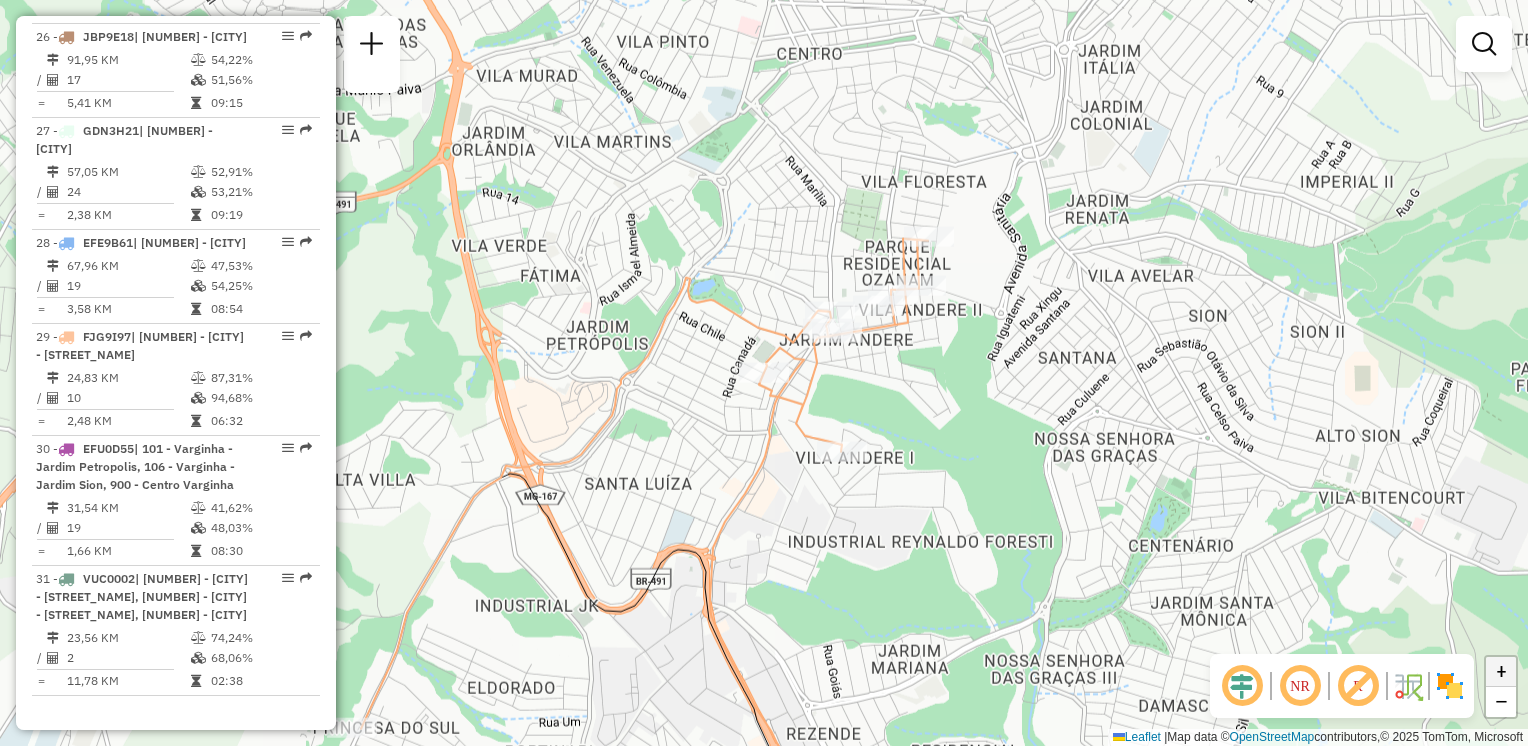 click on "+" at bounding box center [1501, 672] 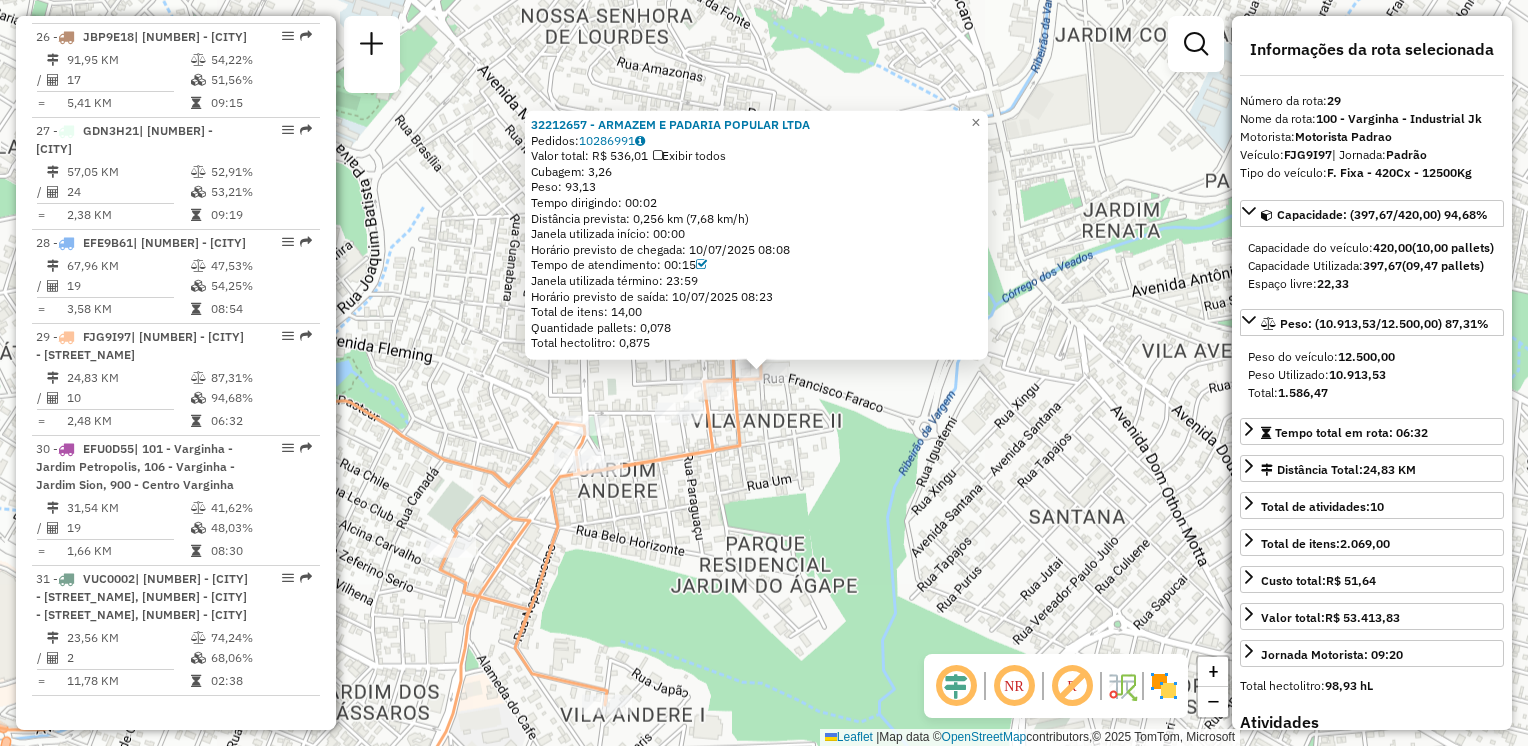 click on "32212657 - ARMAZEM E PADARIA POPULAR LTDA  Pedidos:  10286991   Valor total: R$ 536,01   Exibir todos   Cubagem: 3,26  Peso: 93,13  Tempo dirigindo: 00:02   Distância prevista: 0,256 km (7,68 km/h)   Janela utilizada início: 00:00   Horário previsto de chegada: 10/07/2025 08:08   Tempo de atendimento: 00:15   Janela utilizada término: 23:59   Horário previsto de saída: 10/07/2025 08:23   Total de itens: 14,00   Quantidade pallets: 0,078   Total hectolitro: 0,875  × Janela de atendimento Grade de atendimento Capacidade Transportadoras Veículos Cliente Pedidos  Rotas Selecione os dias de semana para filtrar as janelas de atendimento  Seg   Ter   Qua   Qui   Sex   Sáb   Dom  Informe o período da janela de atendimento: De: Até:  Filtrar exatamente a janela do cliente  Considerar janela de atendimento padrão  Selecione os dias de semana para filtrar as grades de atendimento  Seg   Ter   Qua   Qui   Sex   Sáb   Dom   Considerar clientes sem dia de atendimento cadastrado  Peso mínimo:   Peso máximo:" at bounding box center (764, 373) 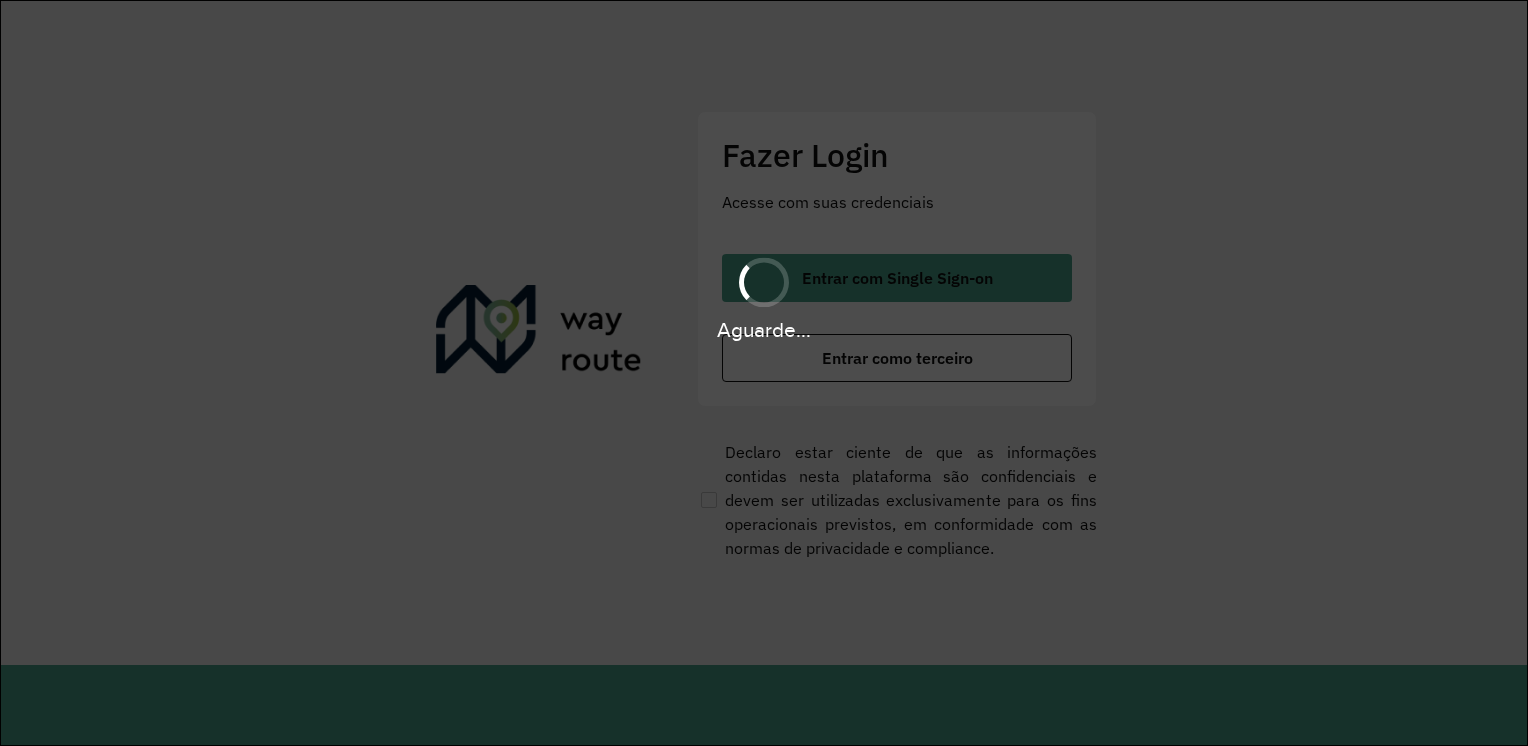 scroll, scrollTop: 0, scrollLeft: 0, axis: both 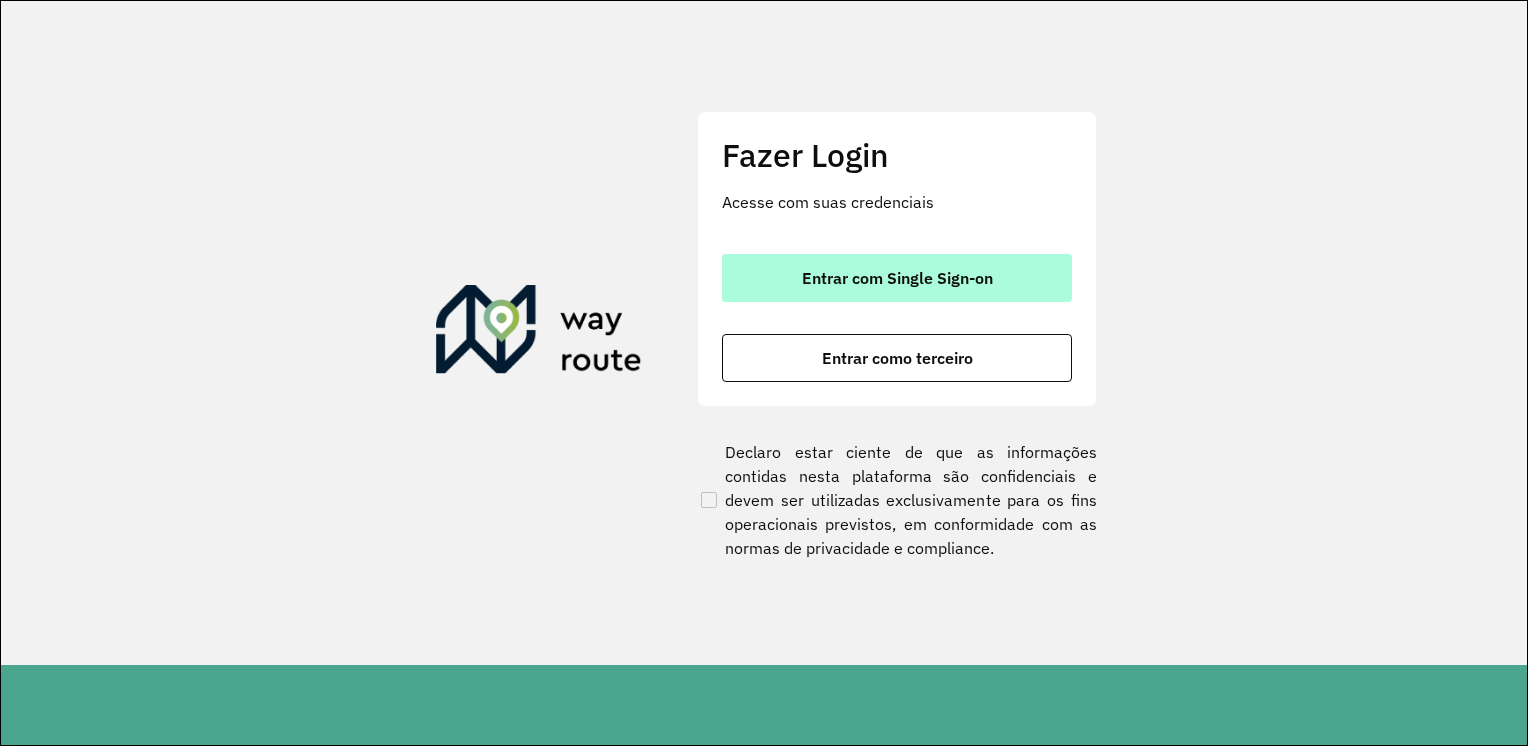 click on "Entrar com Single Sign-on" at bounding box center [897, 278] 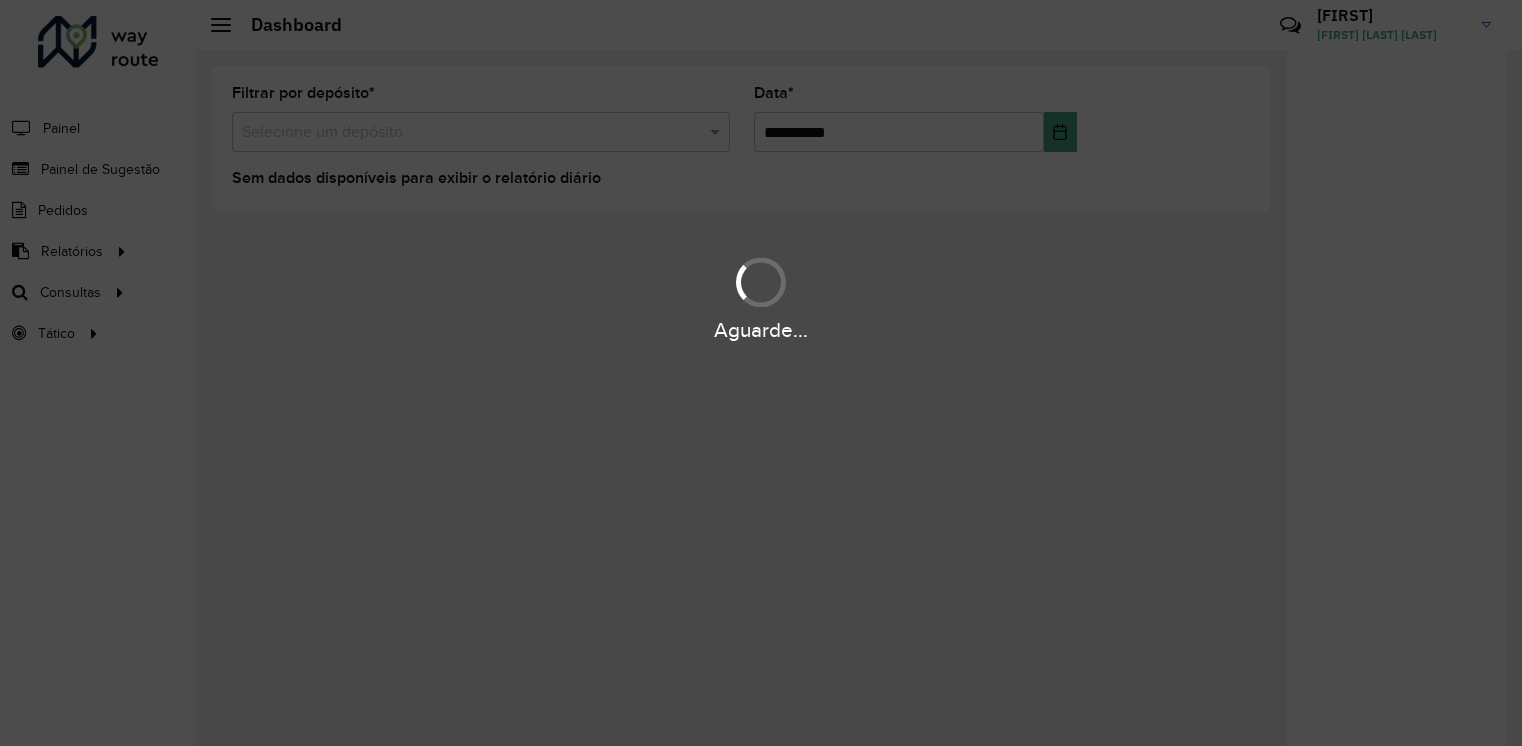 scroll, scrollTop: 0, scrollLeft: 0, axis: both 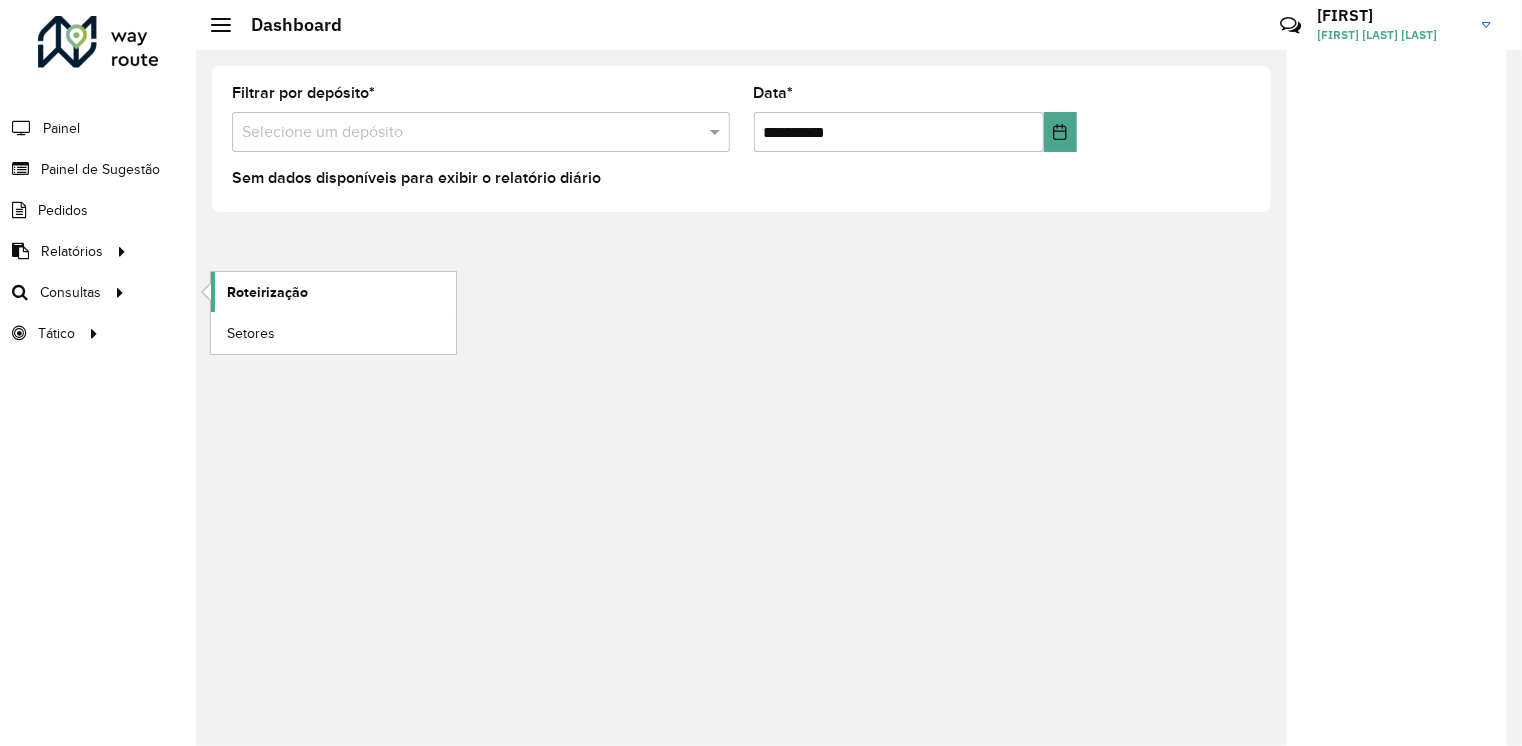 click on "Roteirização" at bounding box center (333, 292) 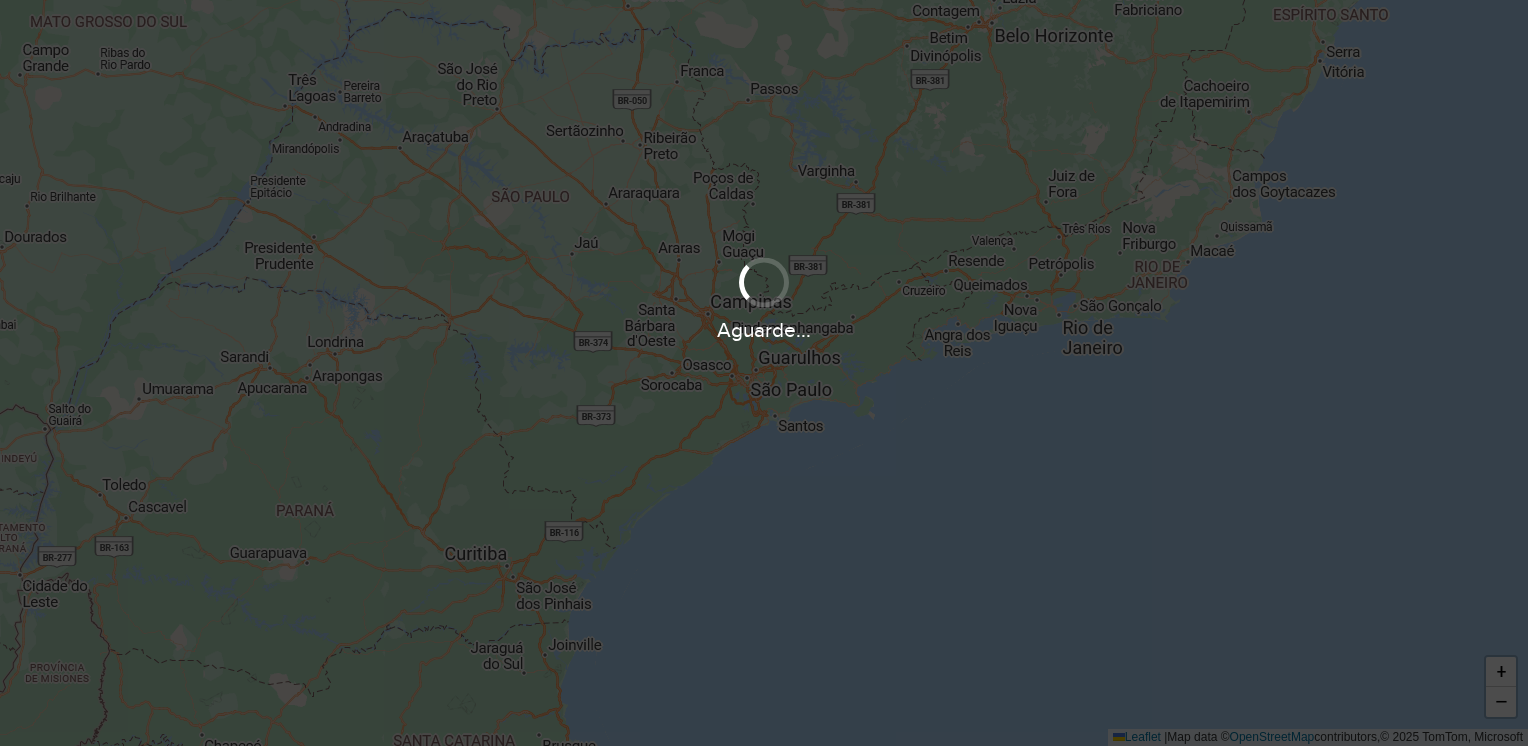 scroll, scrollTop: 0, scrollLeft: 0, axis: both 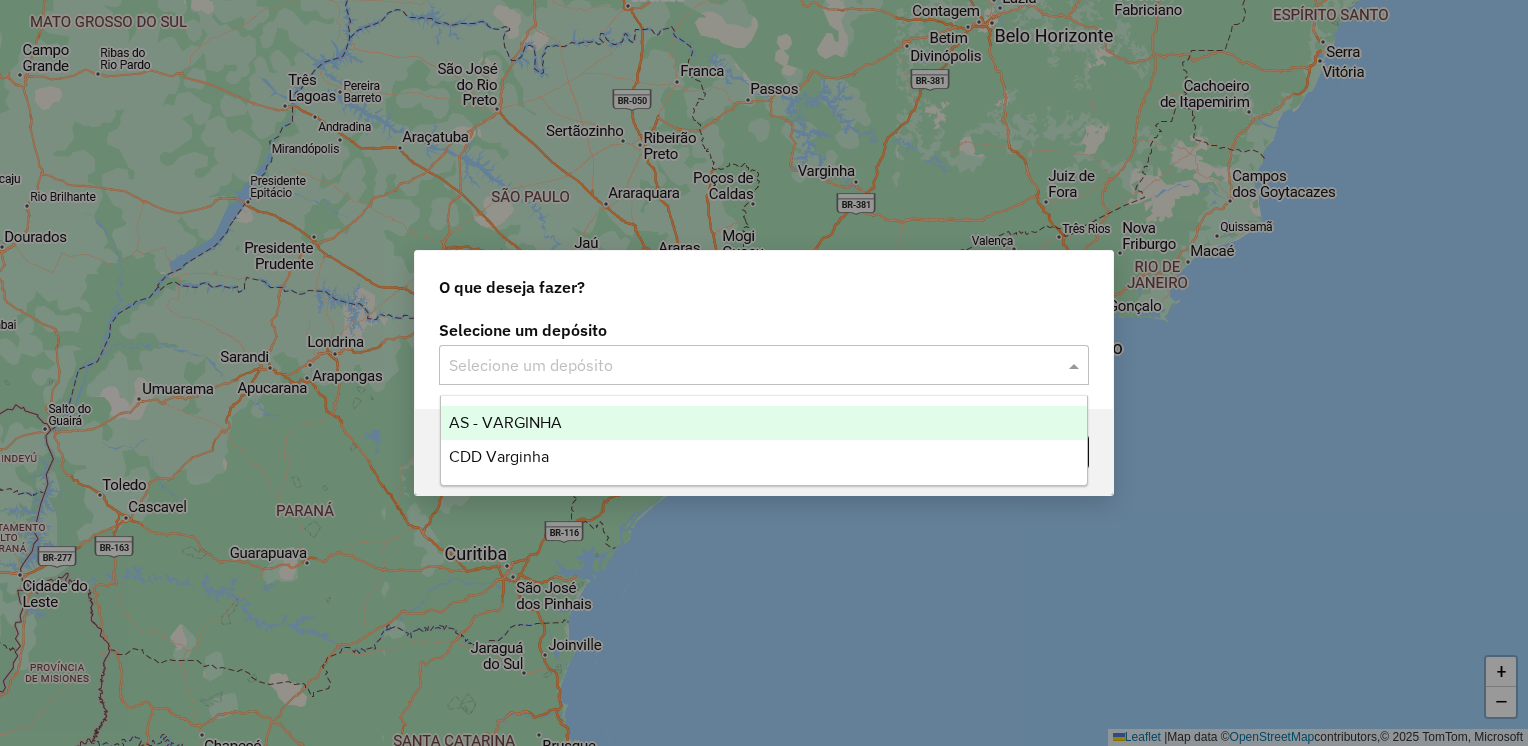 click at bounding box center [744, 366] 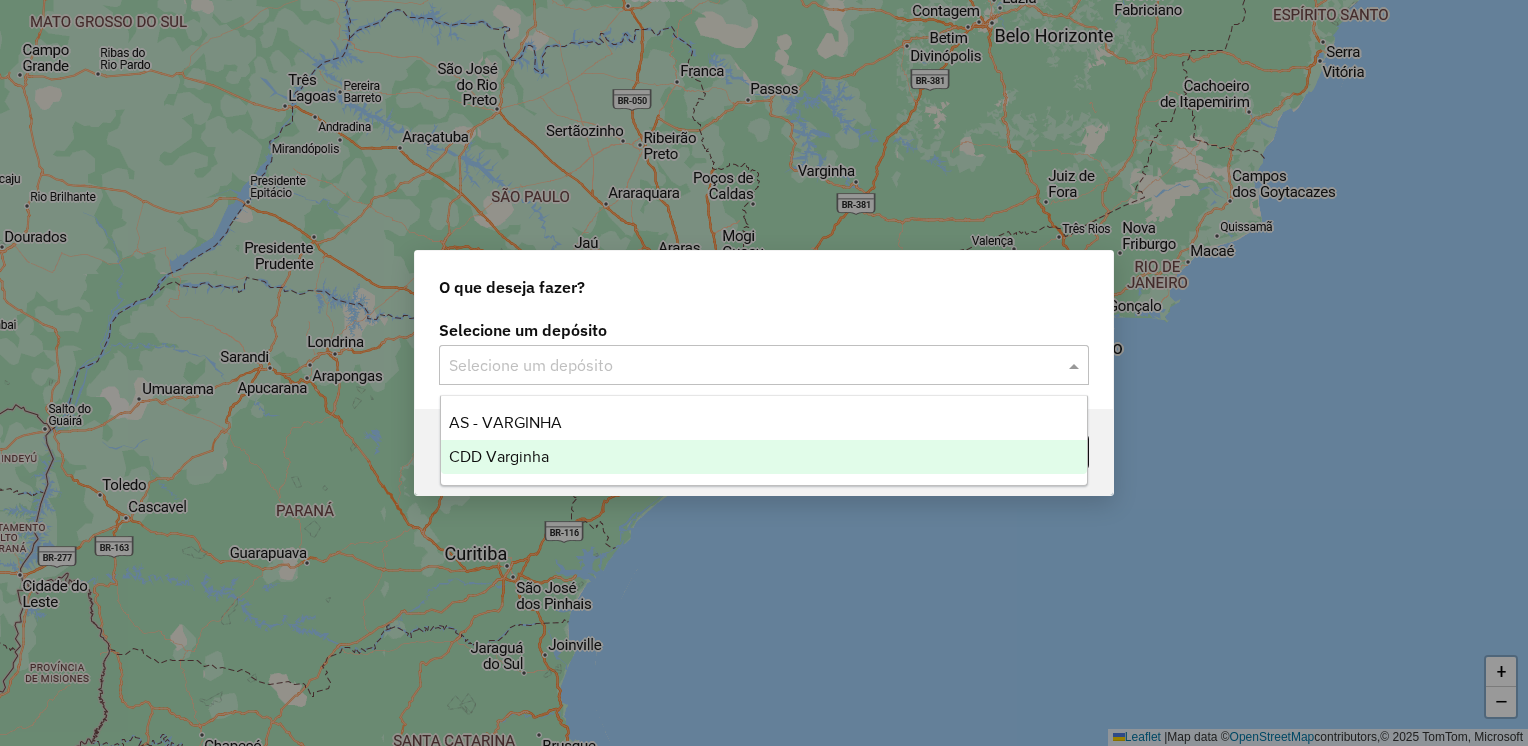 click on "CDD Varginha" at bounding box center (764, 457) 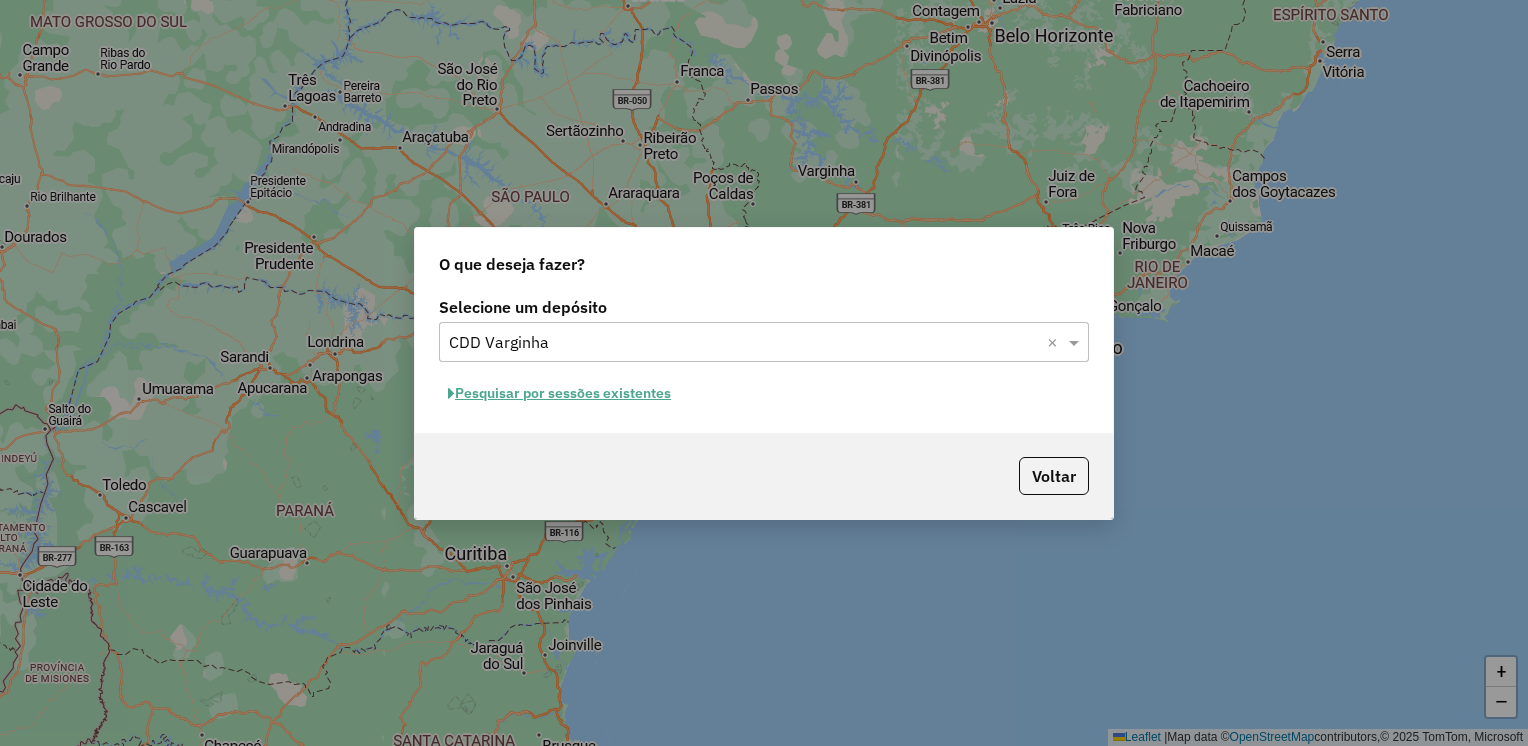 click on "Pesquisar por sessões existentes" at bounding box center [559, 393] 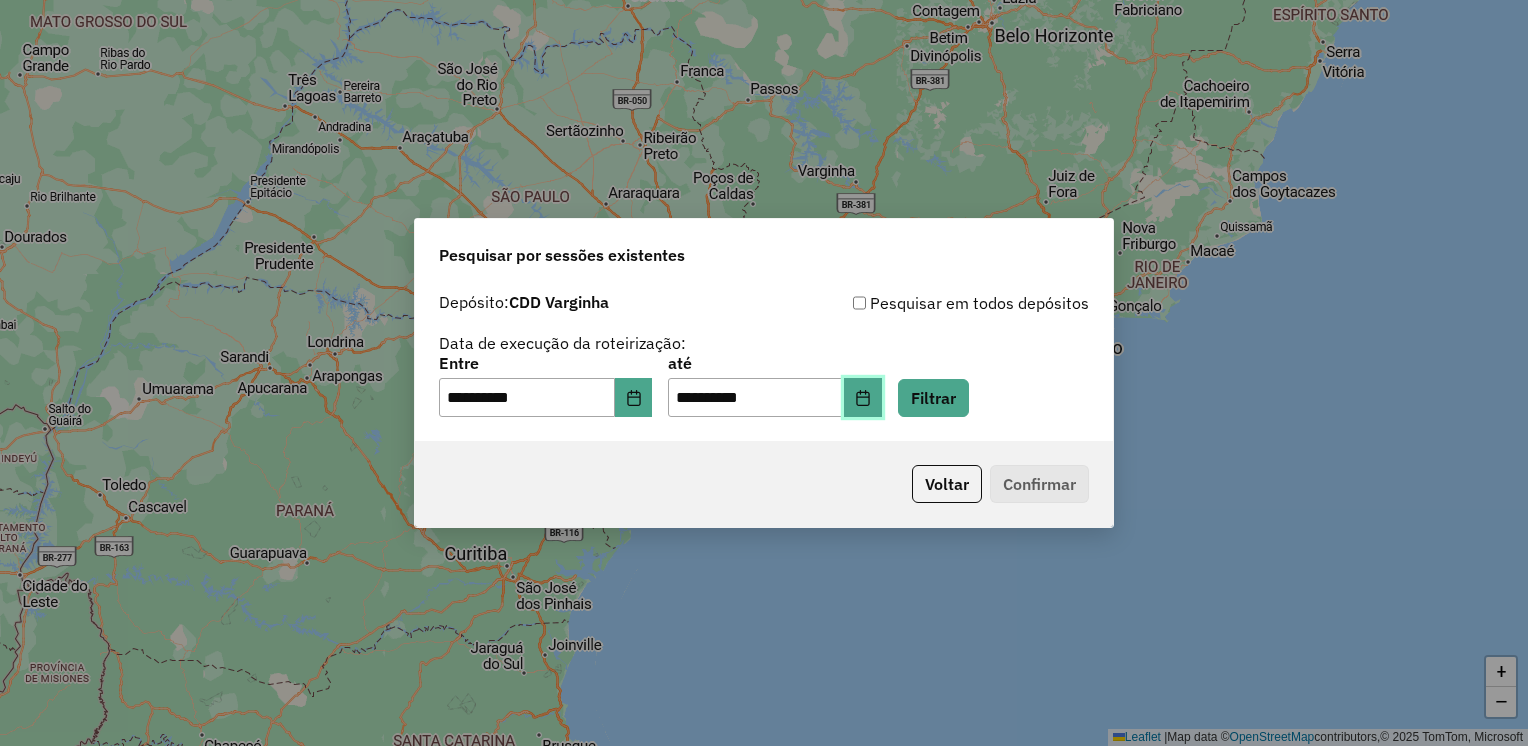 click at bounding box center (863, 398) 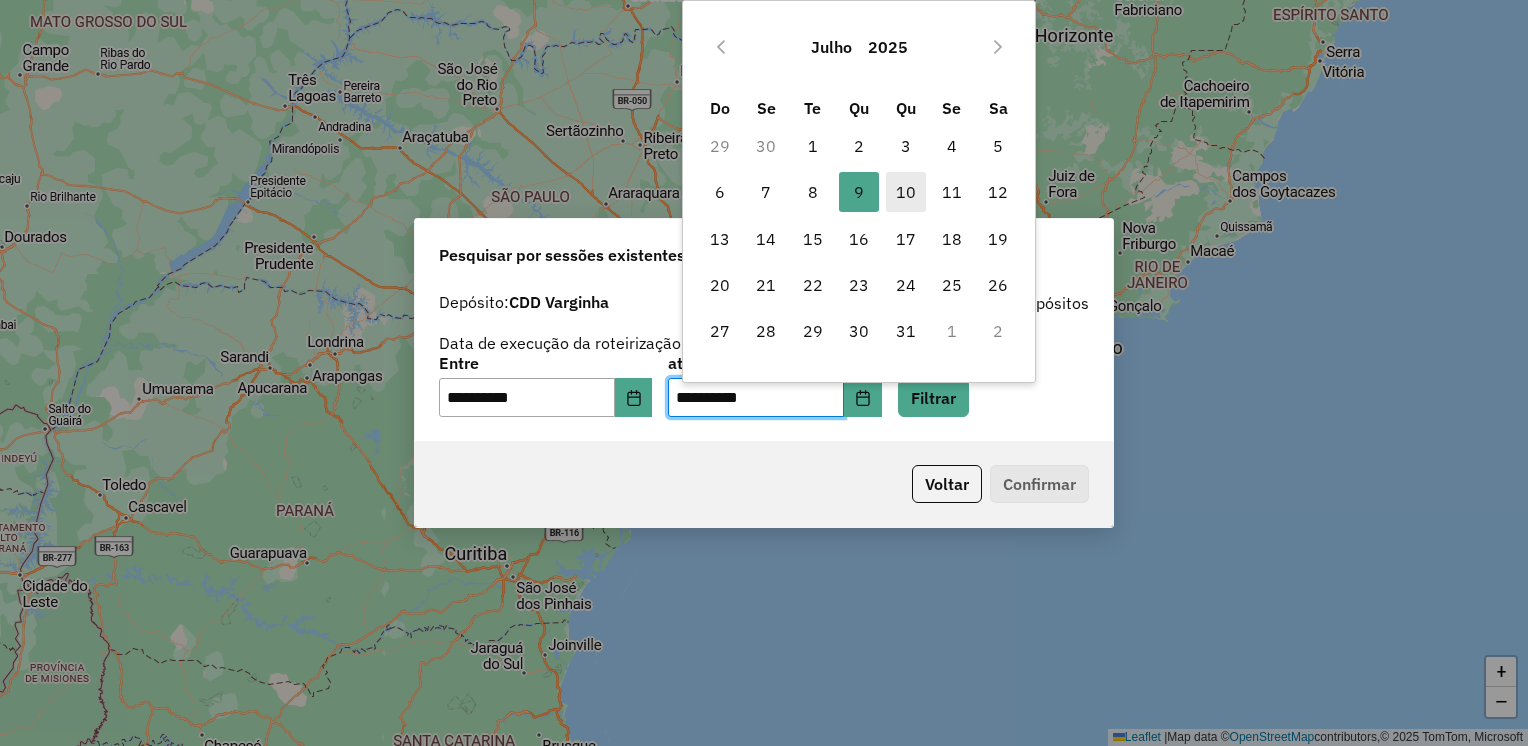 click on "10" at bounding box center [906, 192] 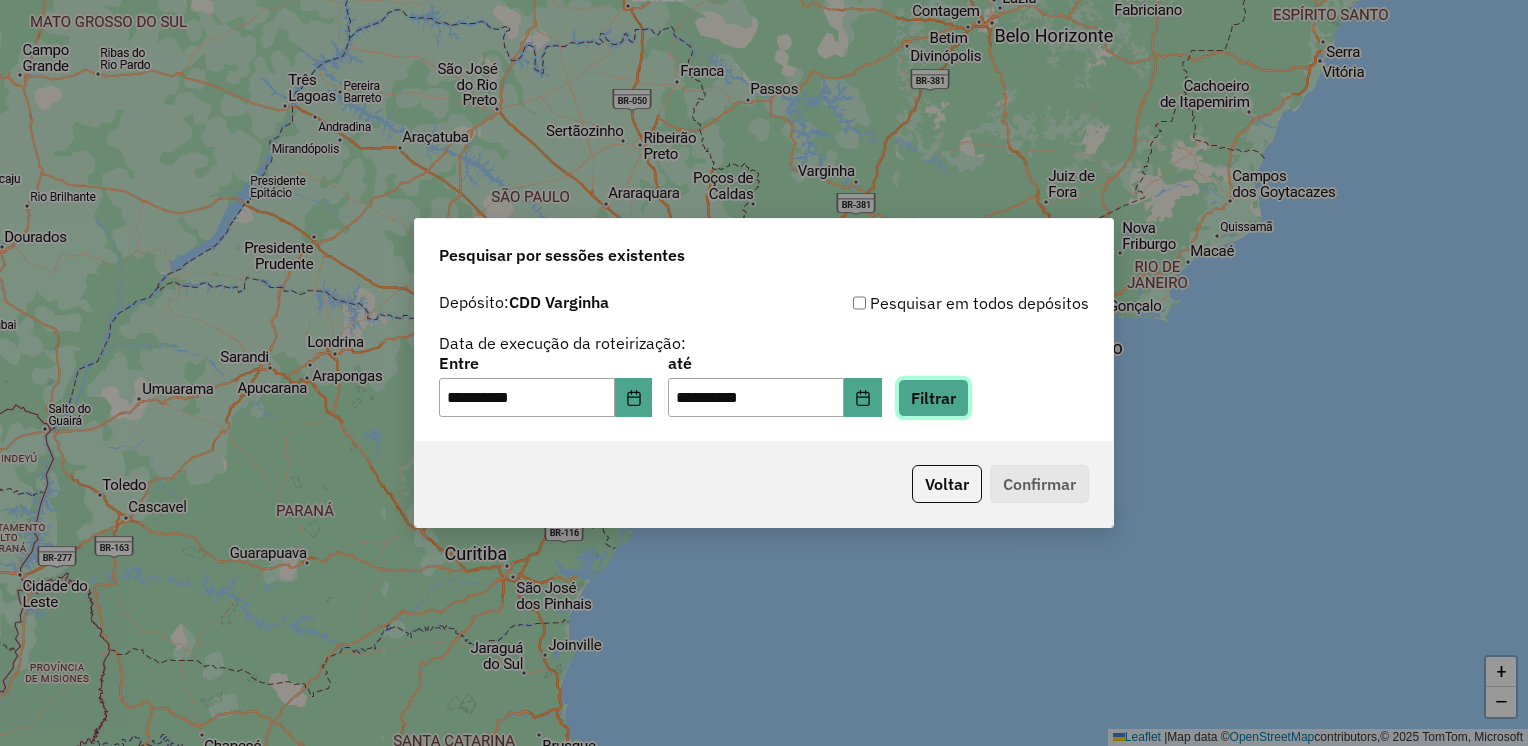 click on "Filtrar" at bounding box center (933, 398) 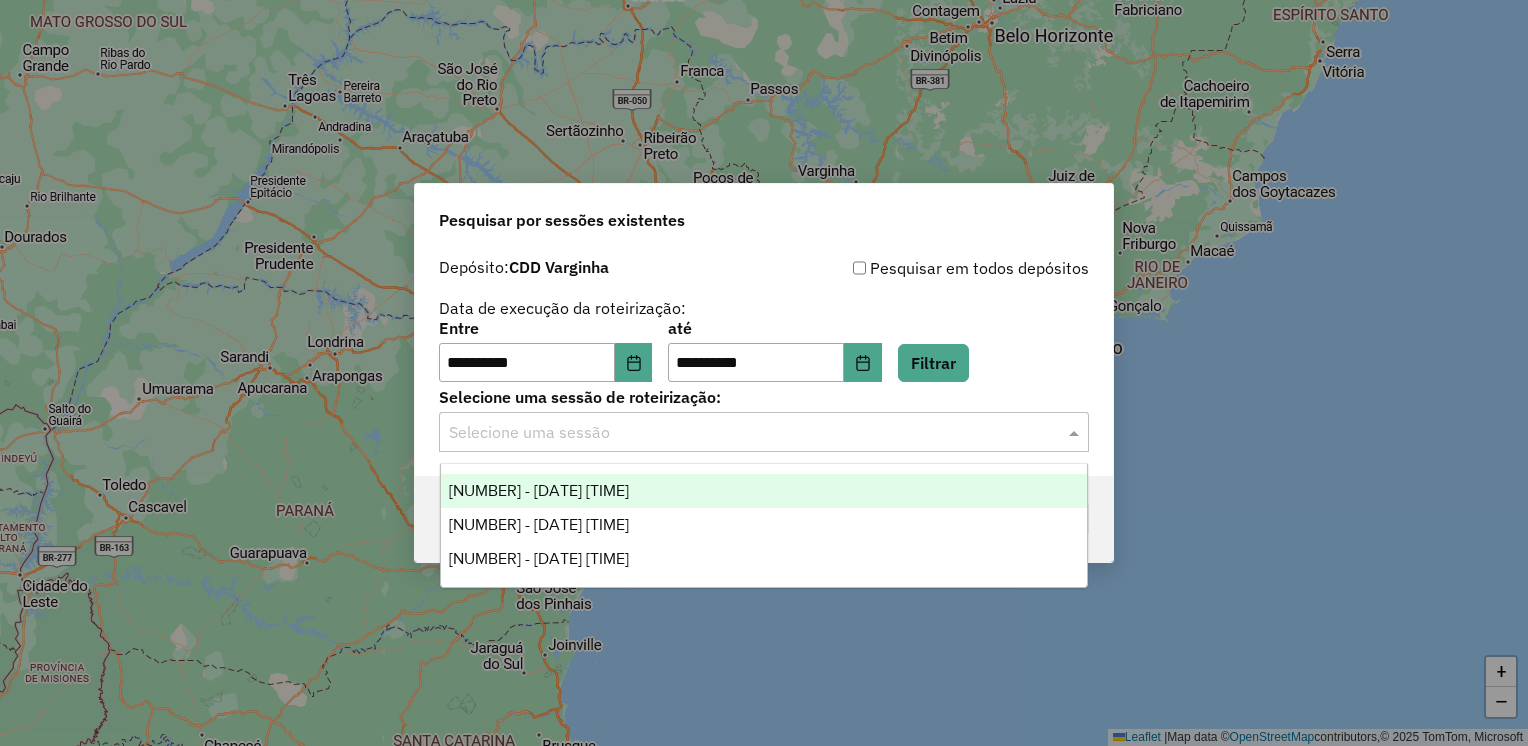 click at bounding box center (744, 433) 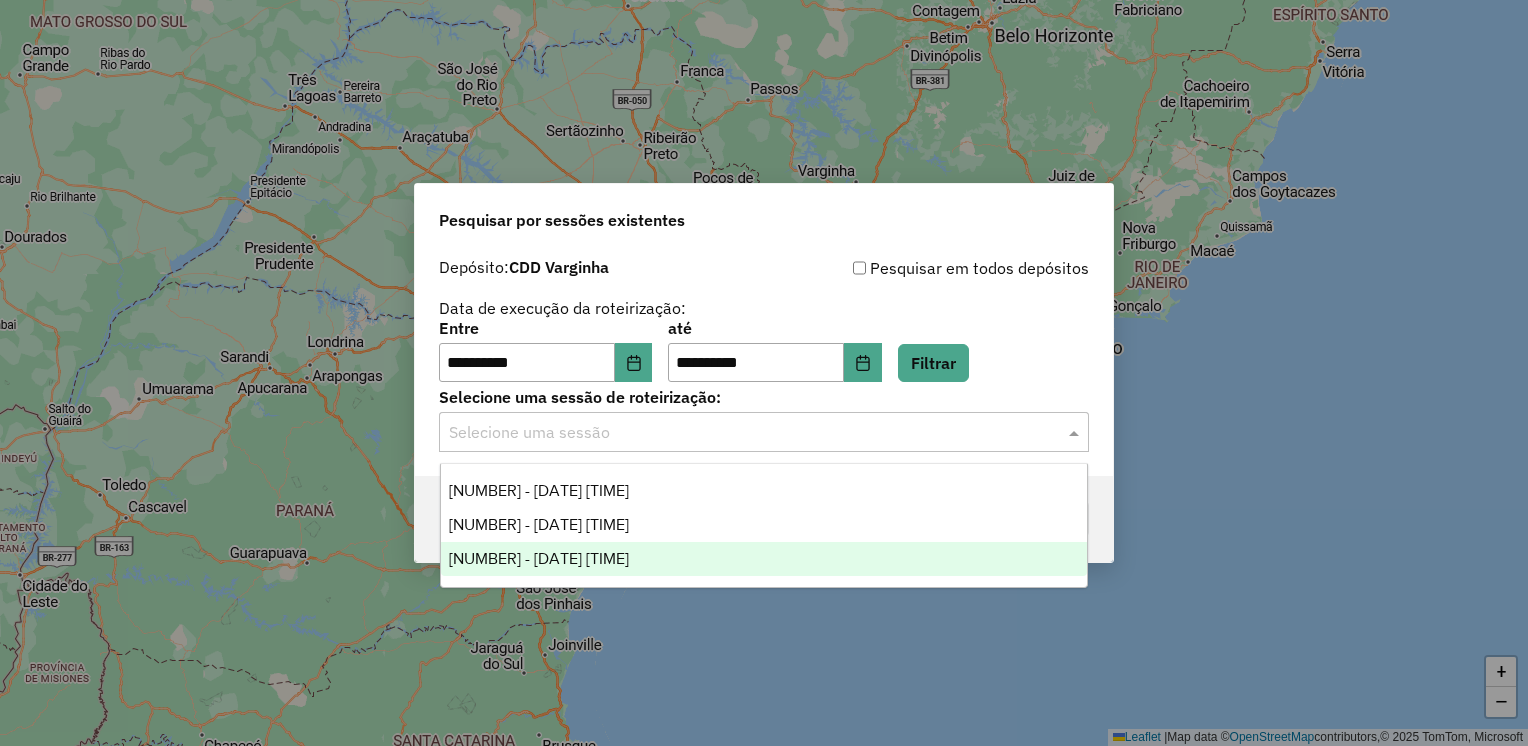 click on "1187182 - 10/07/2025 18:15" at bounding box center (764, 559) 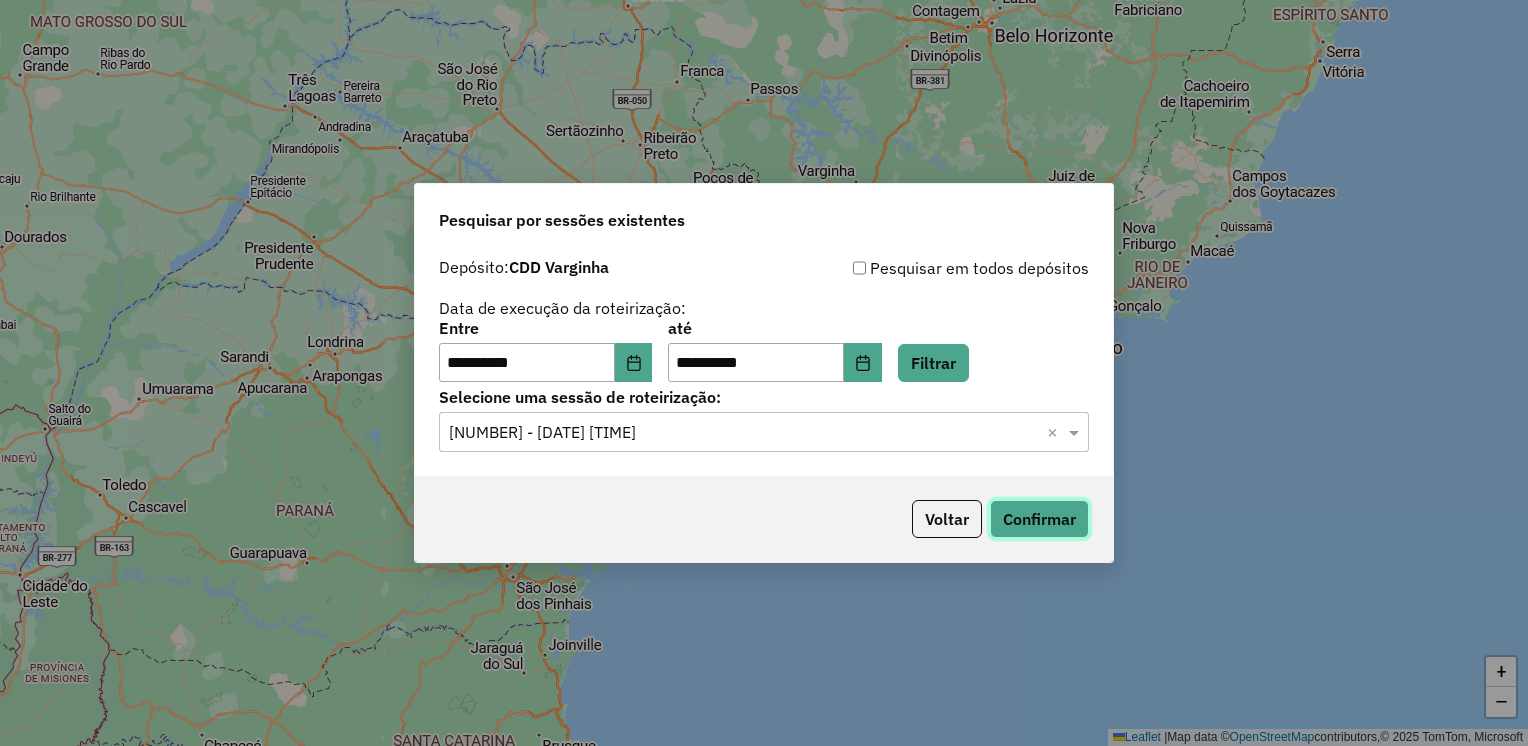 click on "Confirmar" at bounding box center [1039, 519] 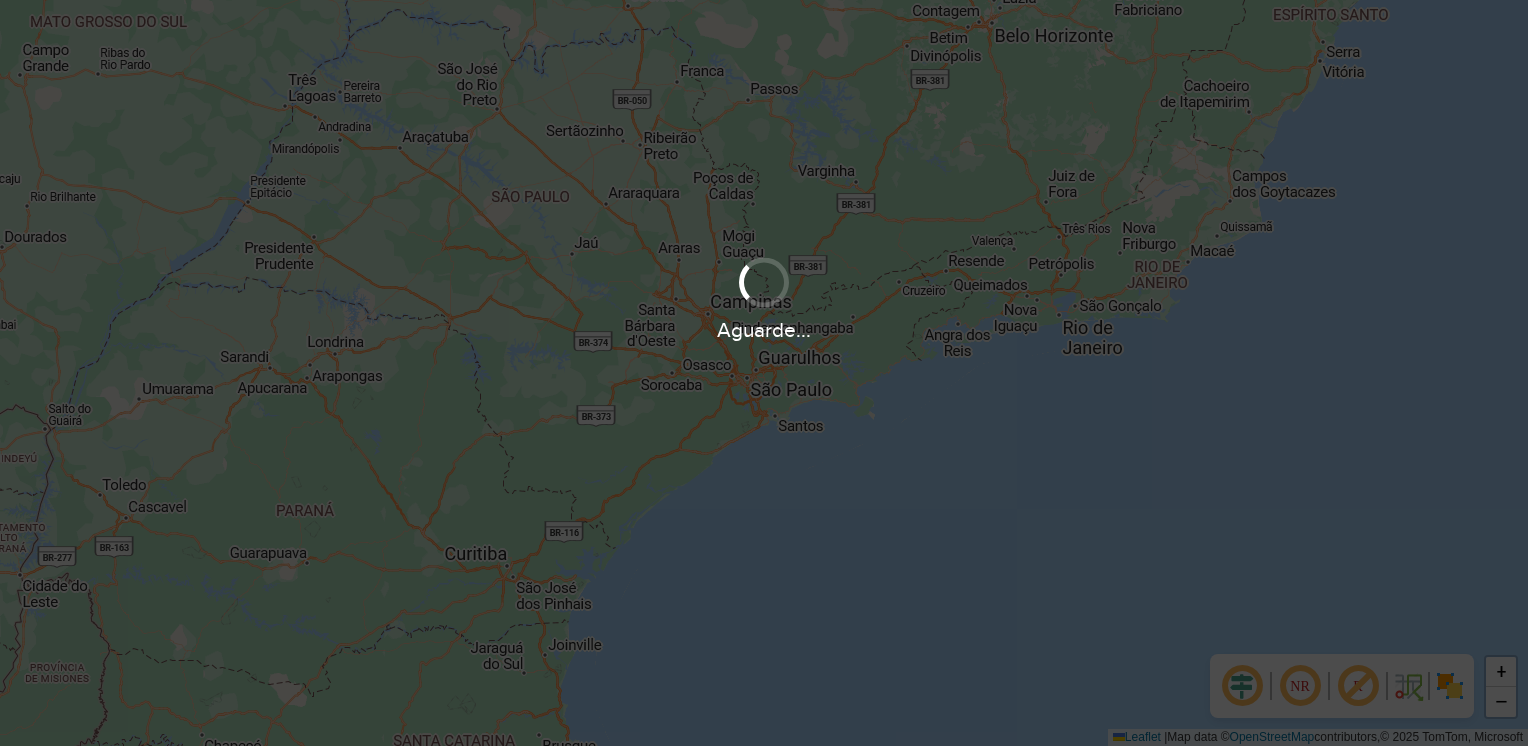 scroll, scrollTop: 0, scrollLeft: 0, axis: both 